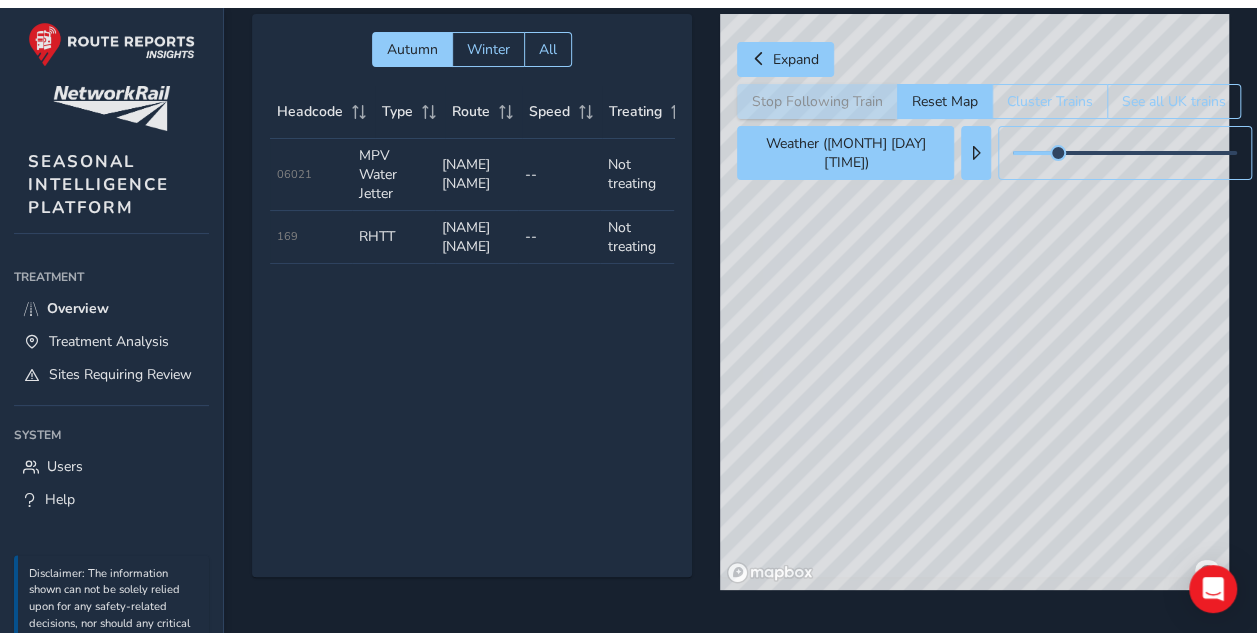 scroll, scrollTop: 0, scrollLeft: 0, axis: both 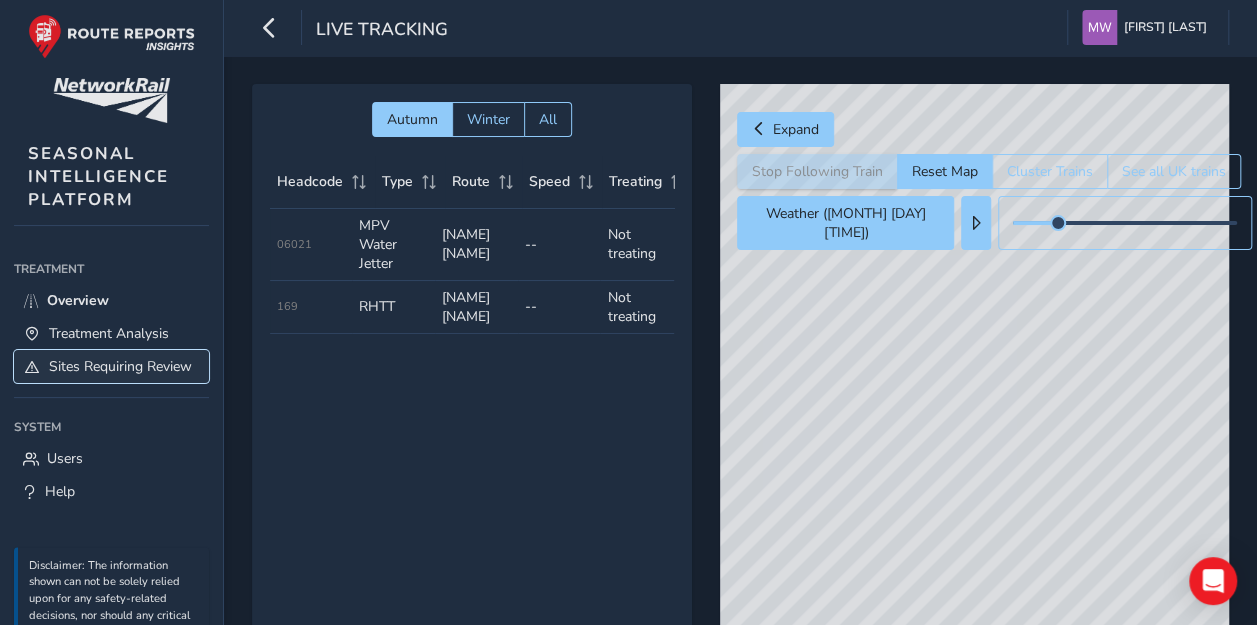 click on "Sites Requiring Review" at bounding box center (120, 366) 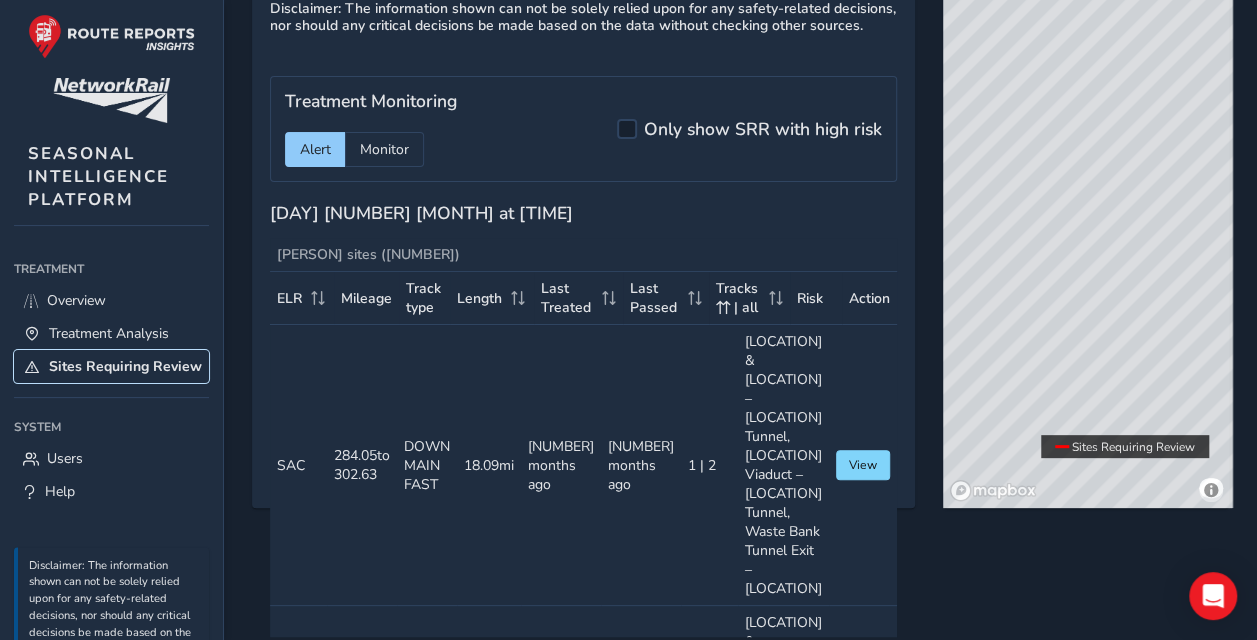 scroll, scrollTop: 165, scrollLeft: 0, axis: vertical 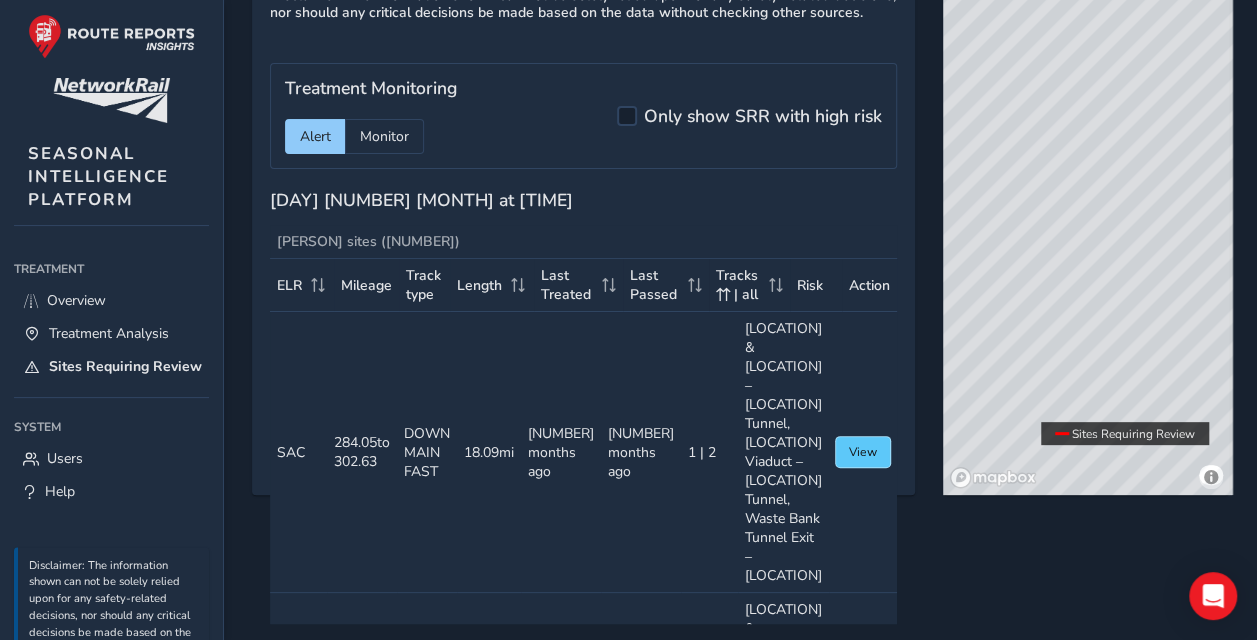 click on "View" at bounding box center (863, 452) 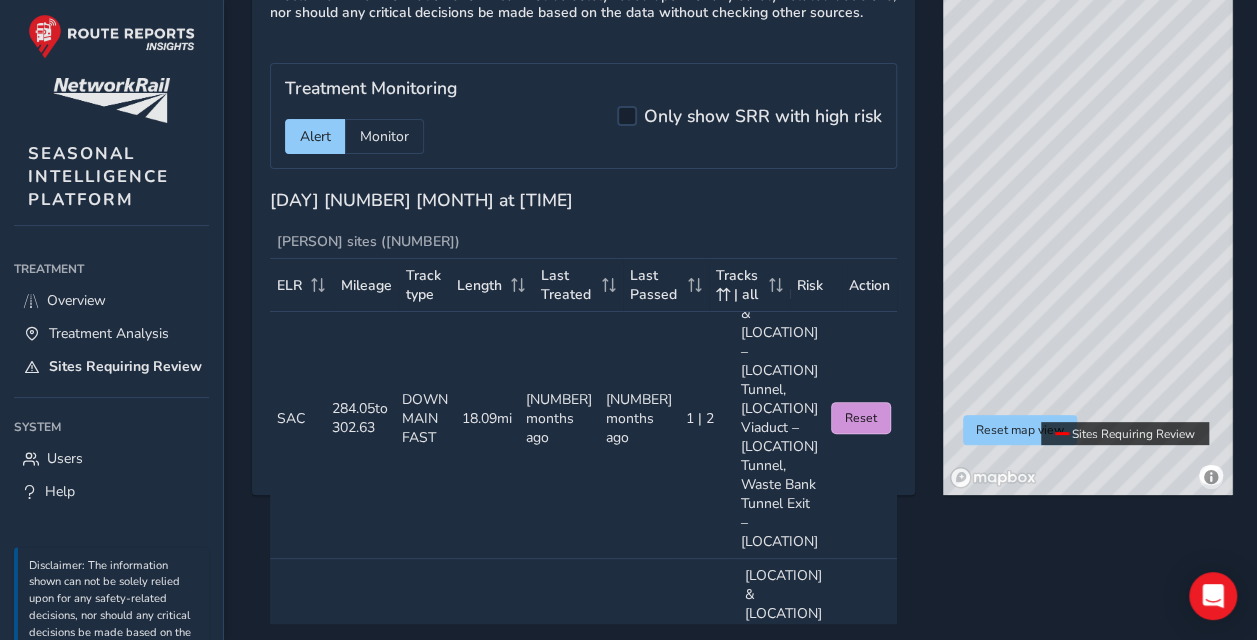 scroll, scrollTop: 0, scrollLeft: 0, axis: both 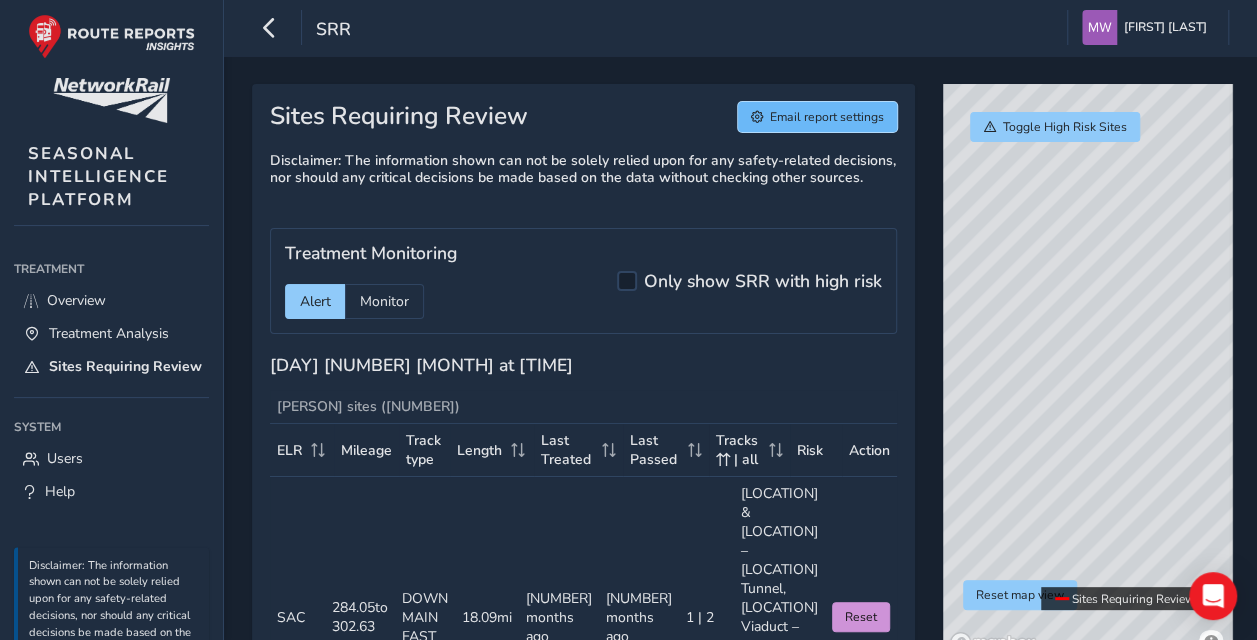 click at bounding box center (757, 117) 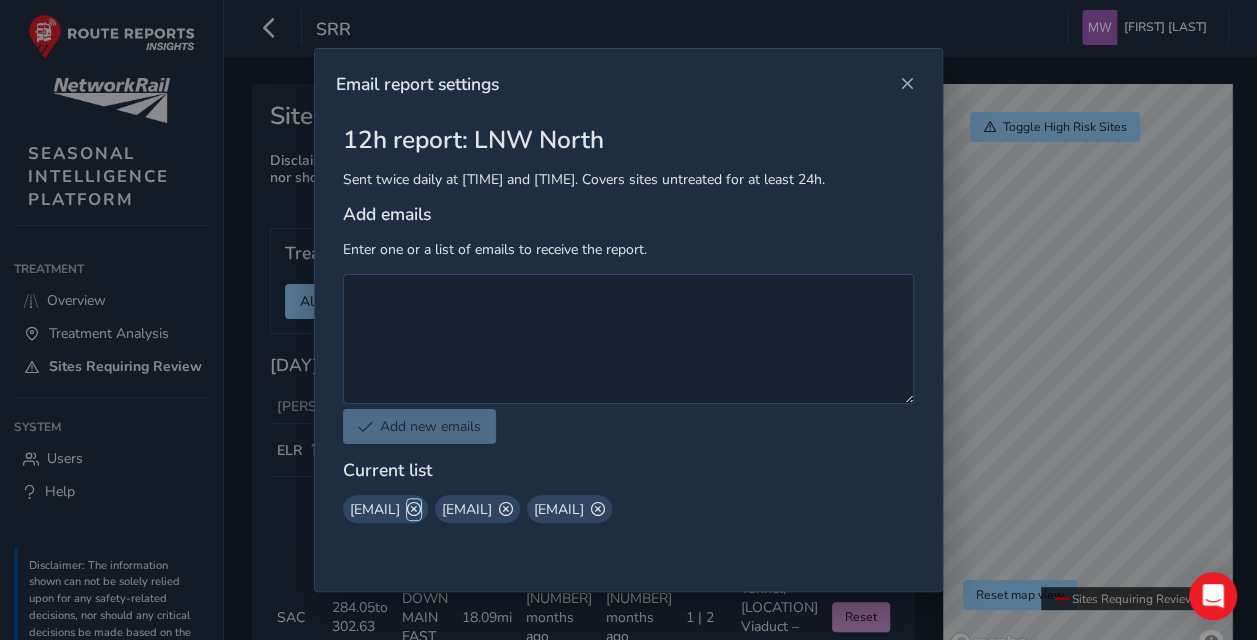 click at bounding box center [414, 509] 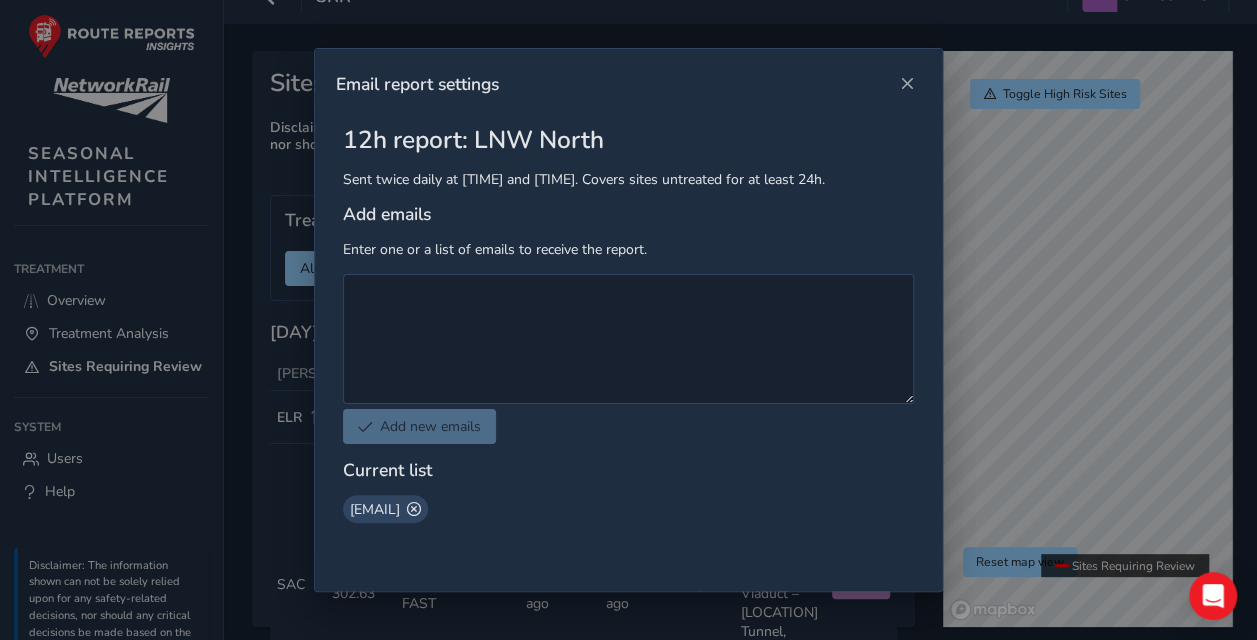 scroll, scrollTop: 0, scrollLeft: 0, axis: both 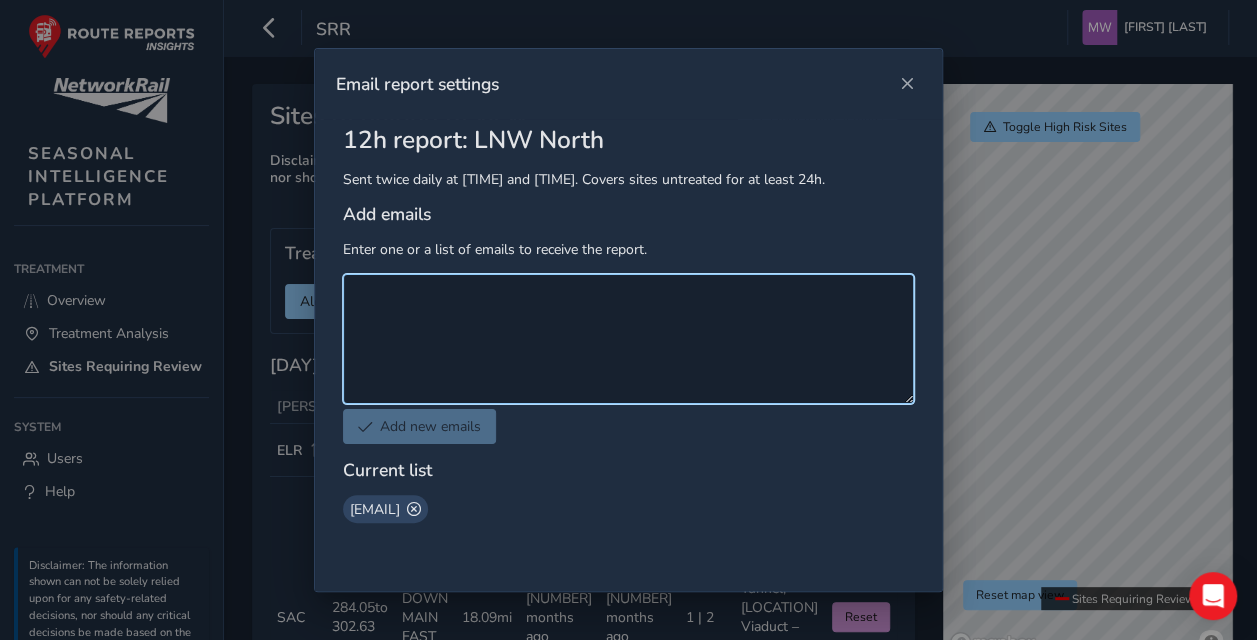 click at bounding box center (628, 339) 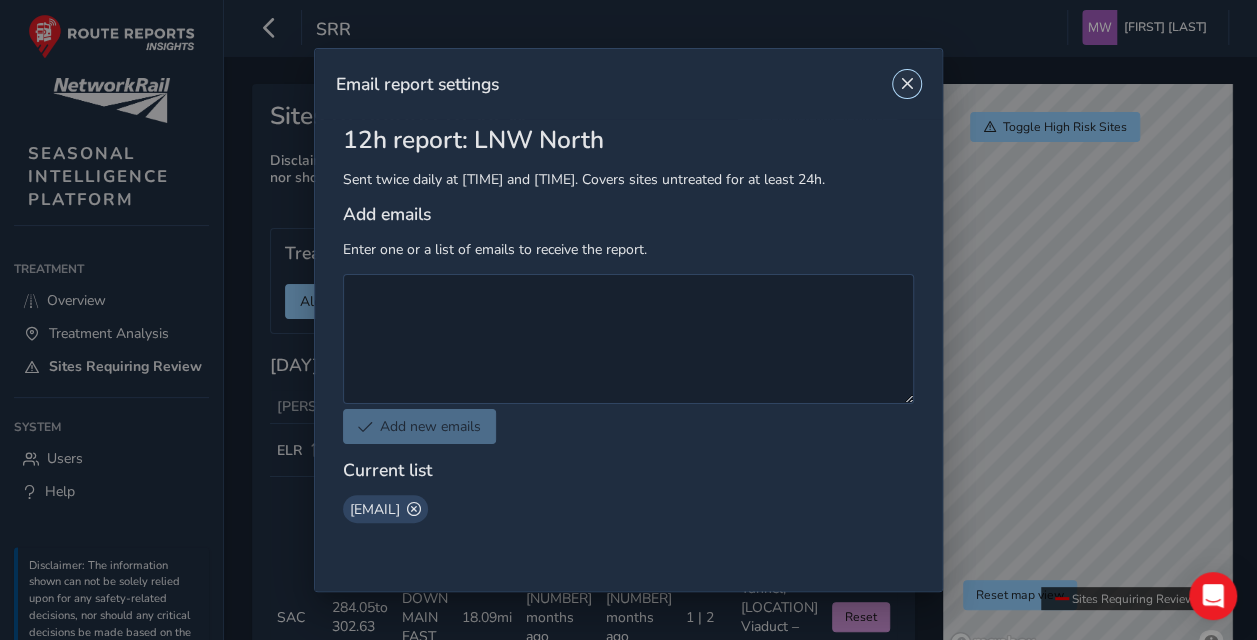 click at bounding box center (907, 84) 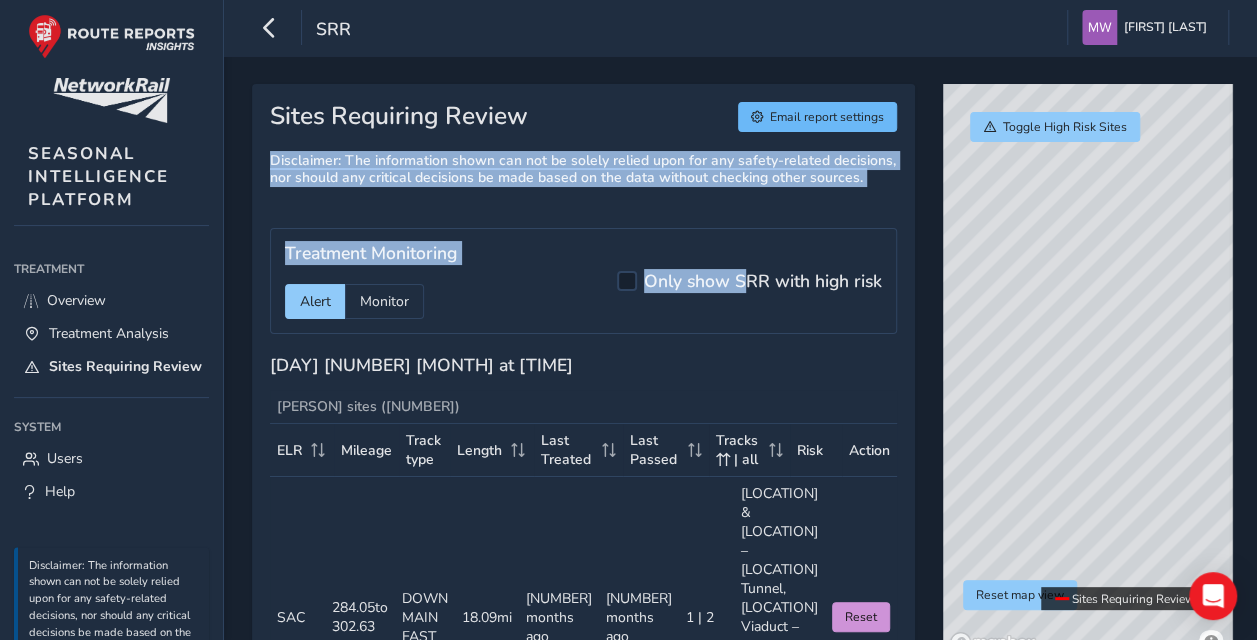 drag, startPoint x: 738, startPoint y: 236, endPoint x: 804, endPoint y: 118, distance: 135.20355 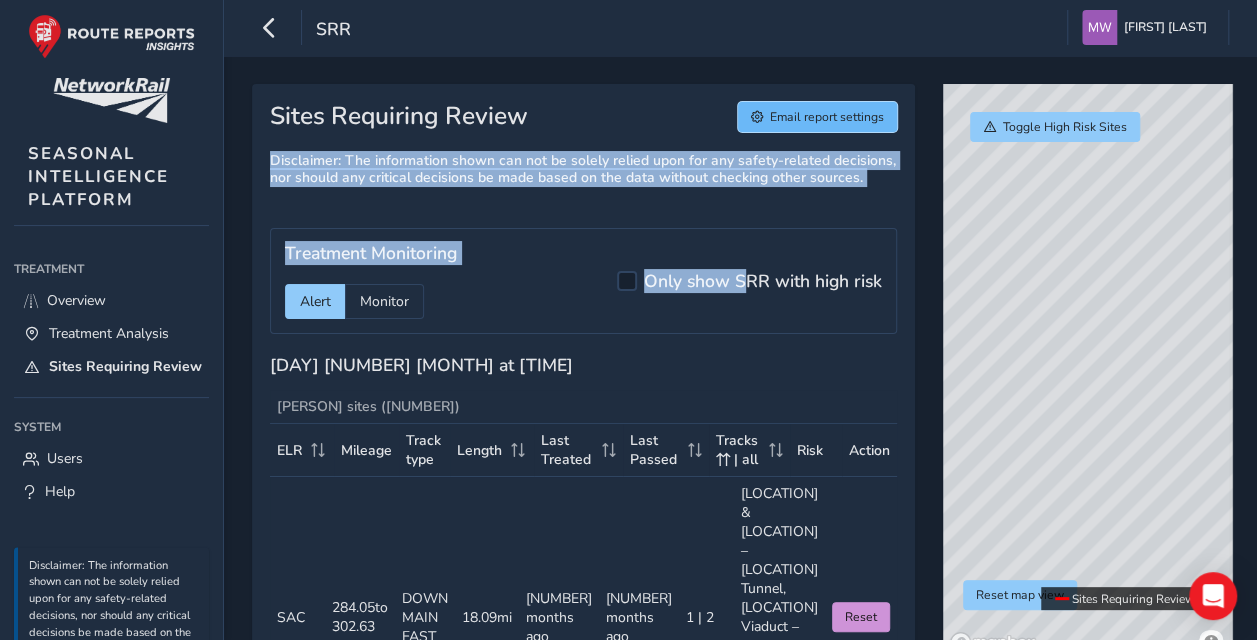 click on "Email report settings" at bounding box center (827, 117) 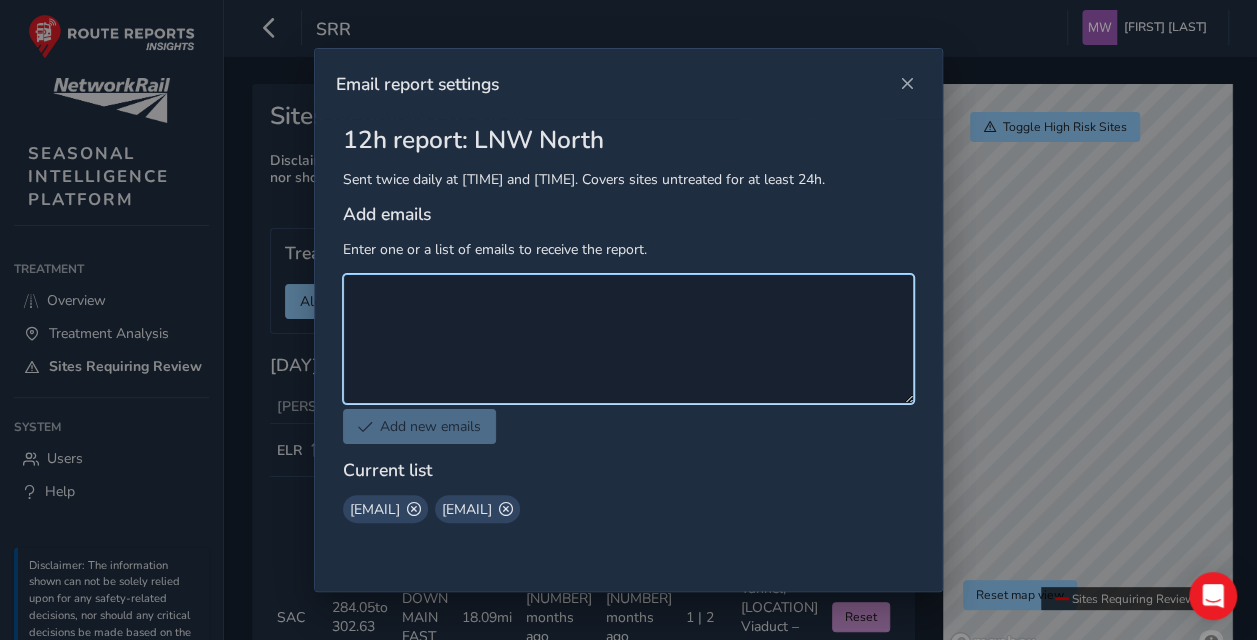 click at bounding box center (628, 339) 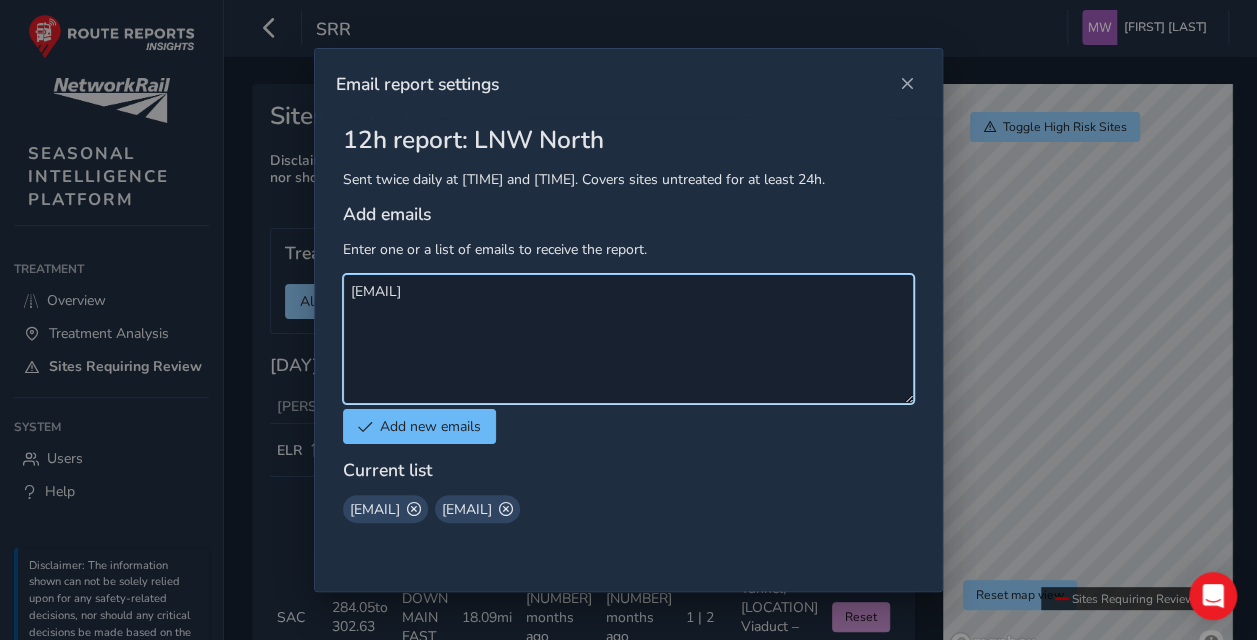 type on "[EMAIL]" 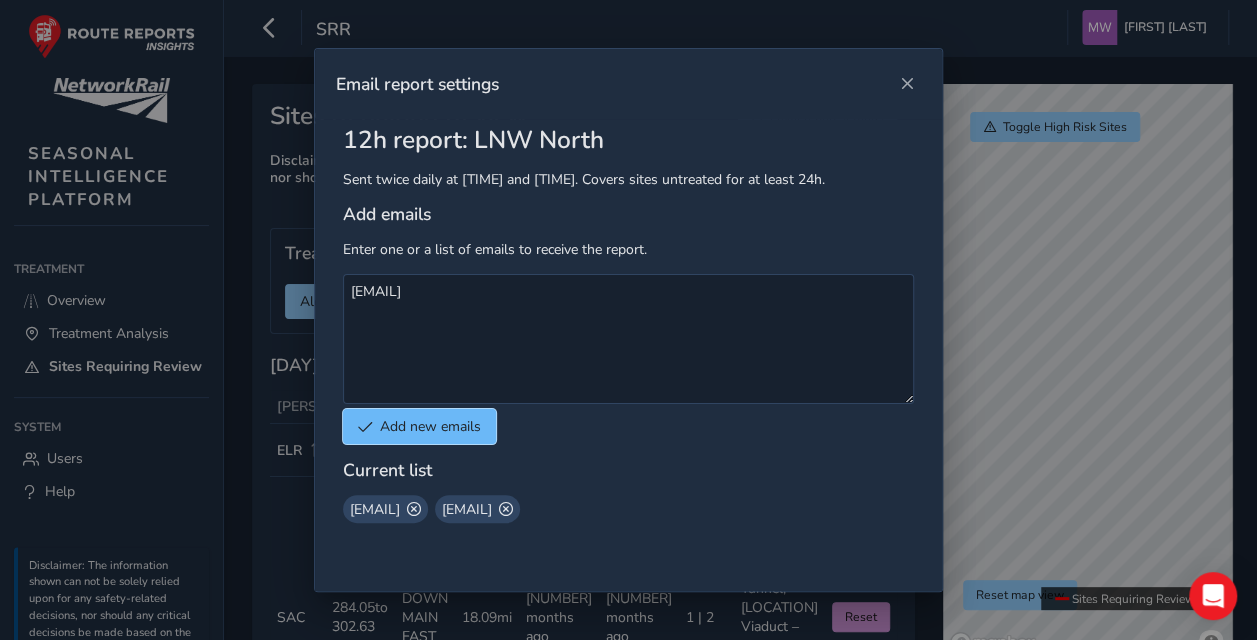 click on "Add new emails" at bounding box center [430, 426] 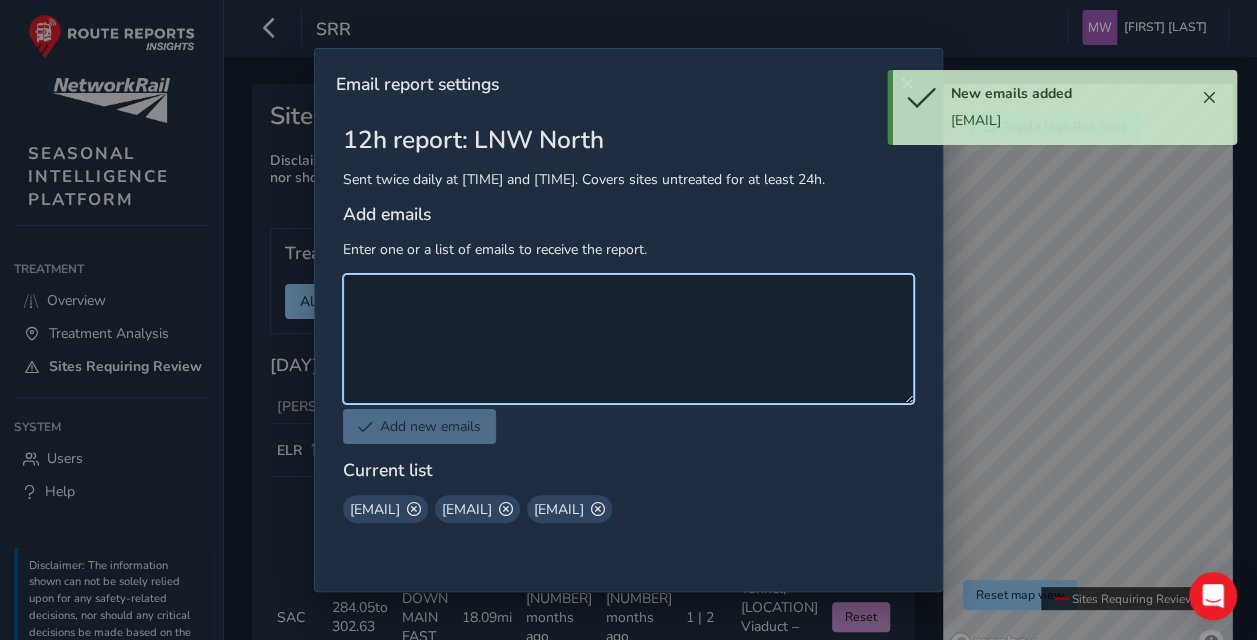 click at bounding box center [628, 339] 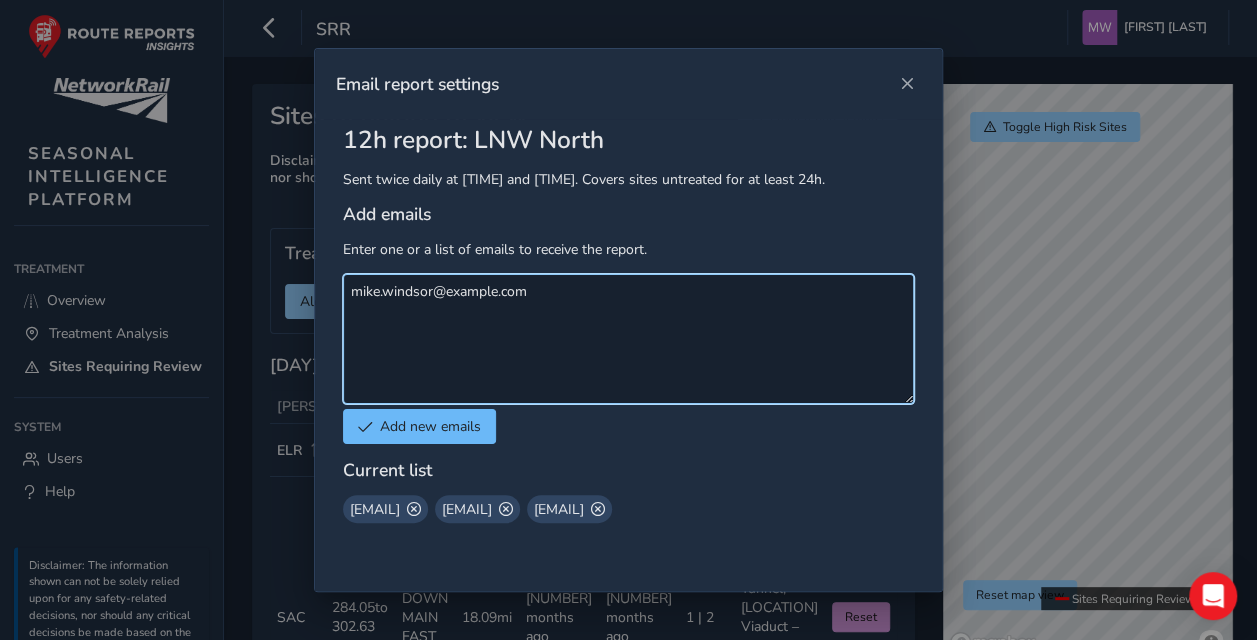 type on "mike.windsor@example.com" 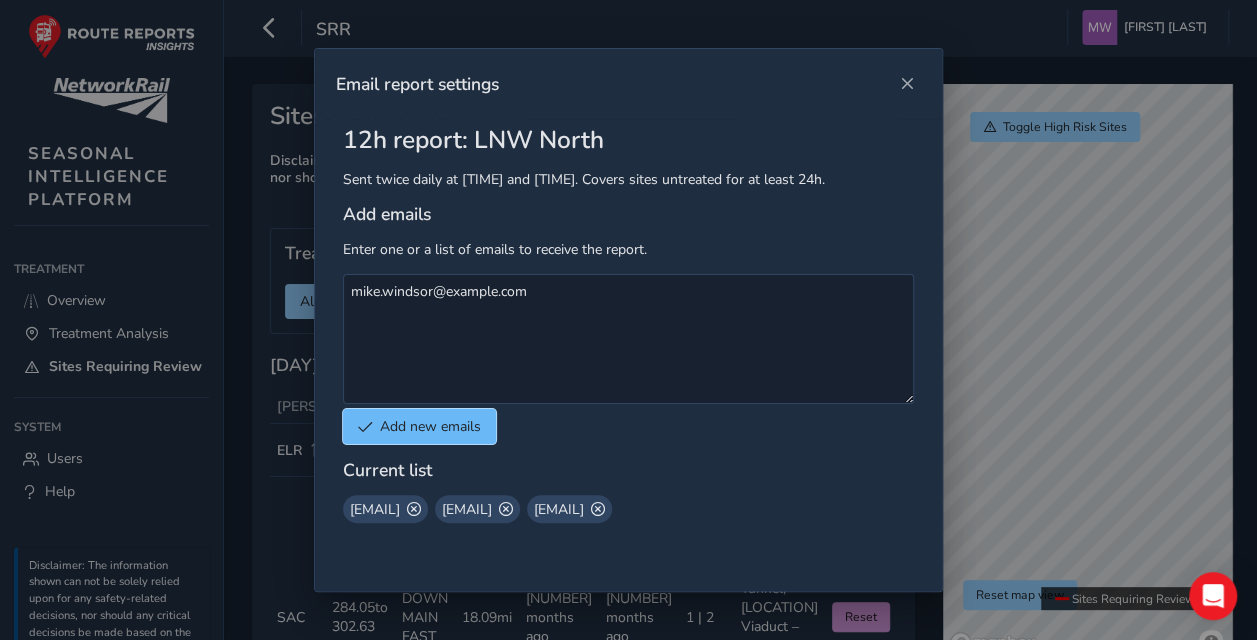 click on "Add new emails" at bounding box center (430, 426) 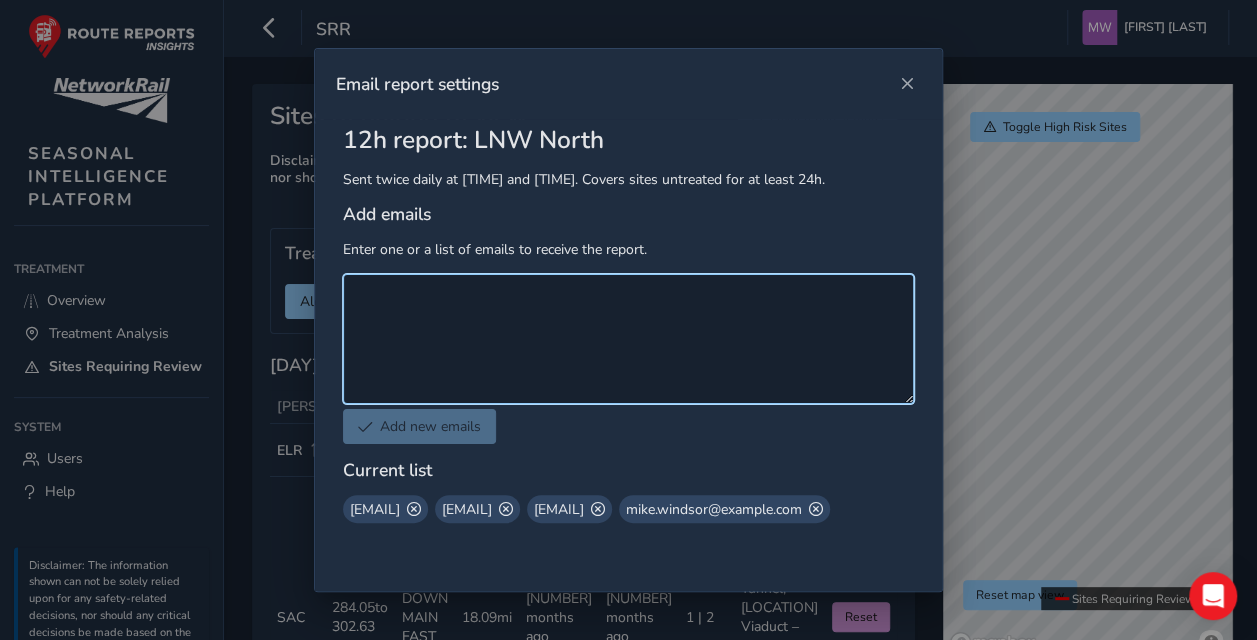 click at bounding box center (628, 339) 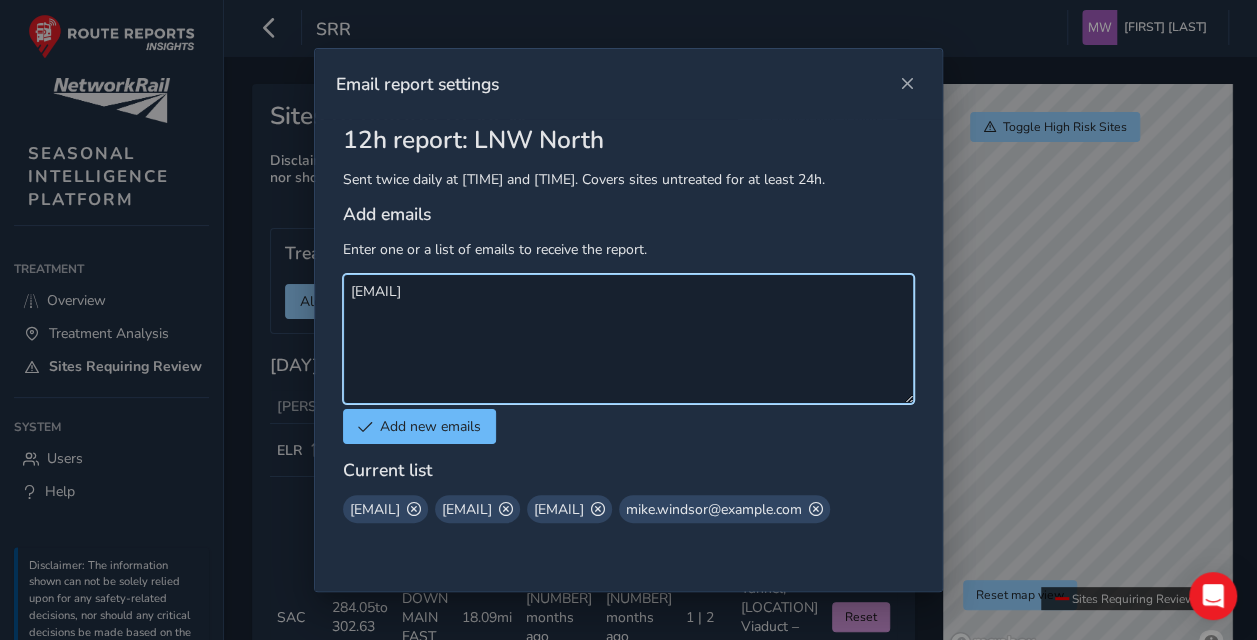 type on "[EMAIL]" 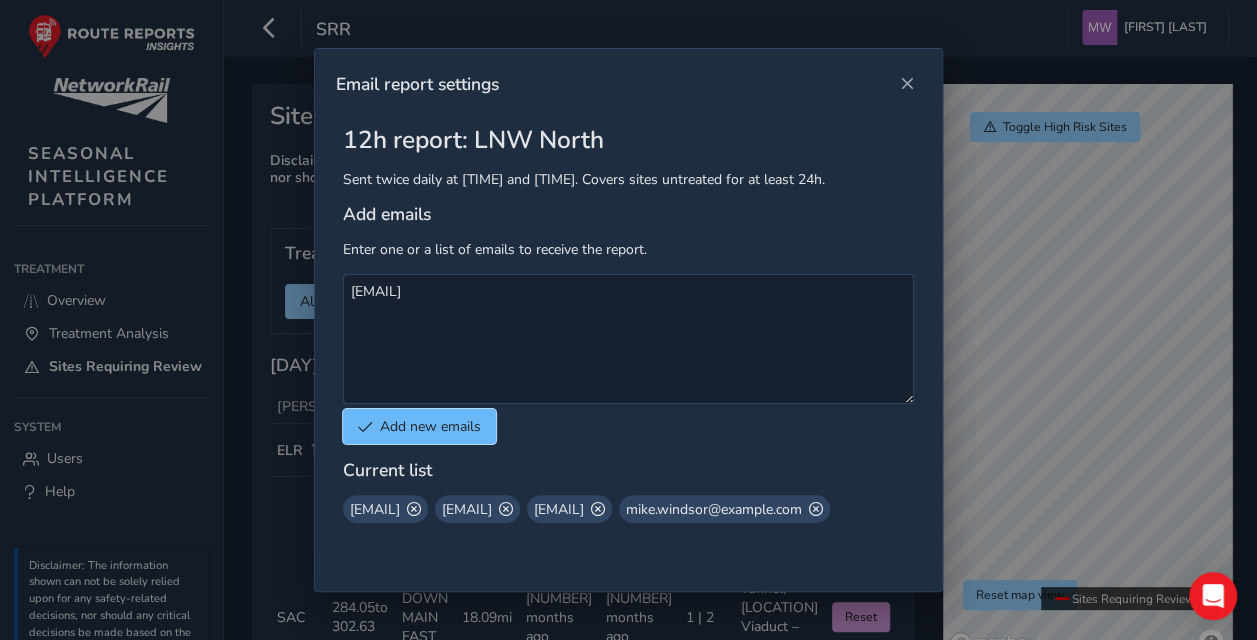 click on "Add new emails" at bounding box center (430, 426) 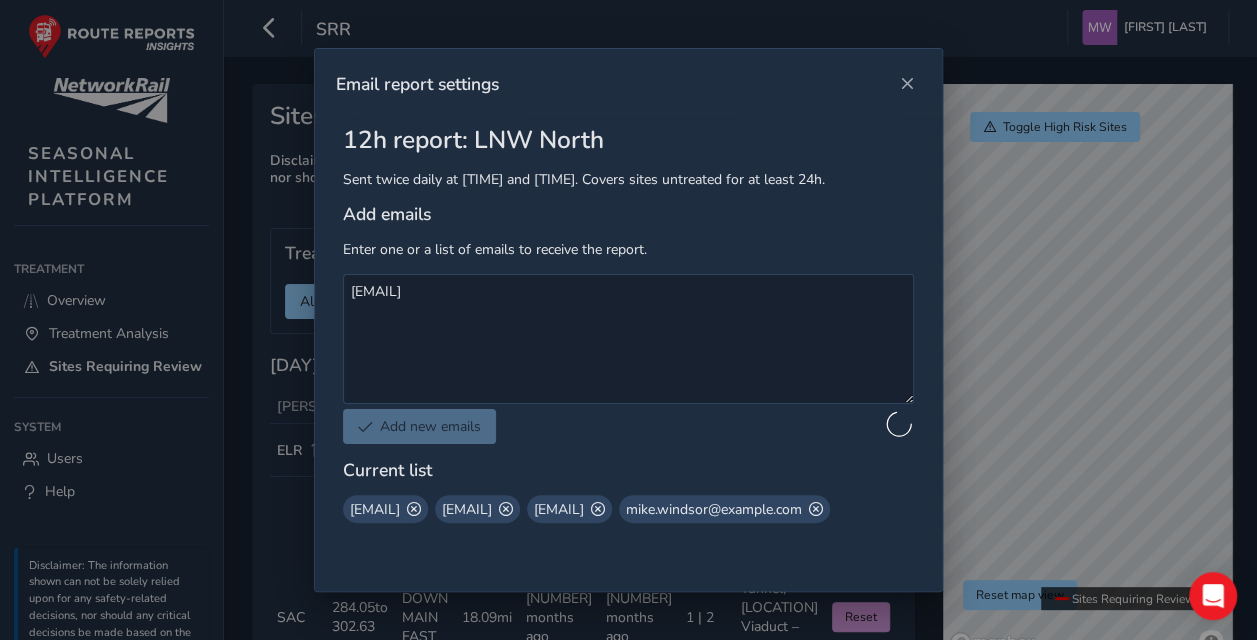type 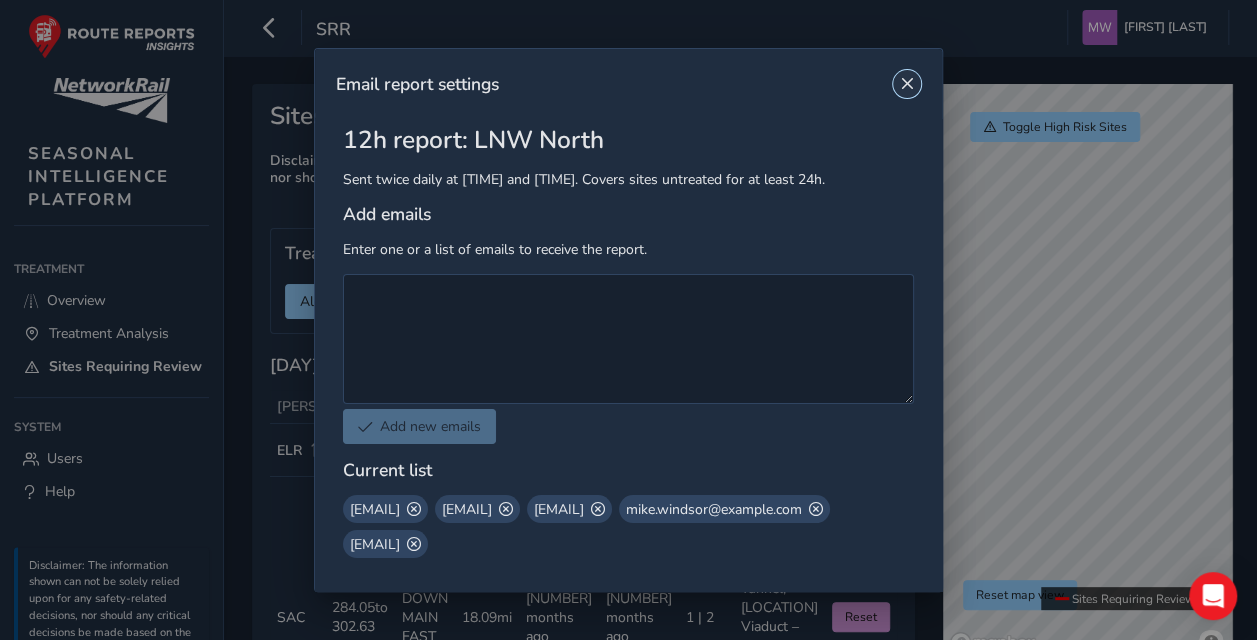 click at bounding box center (907, 84) 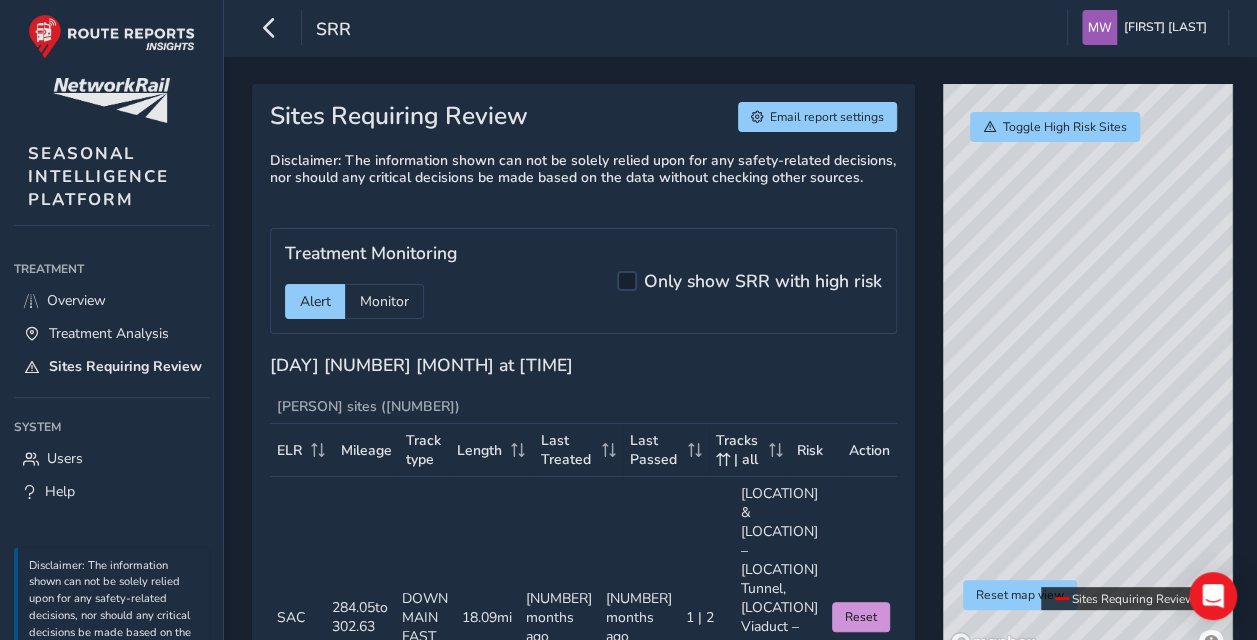 scroll, scrollTop: 165, scrollLeft: 0, axis: vertical 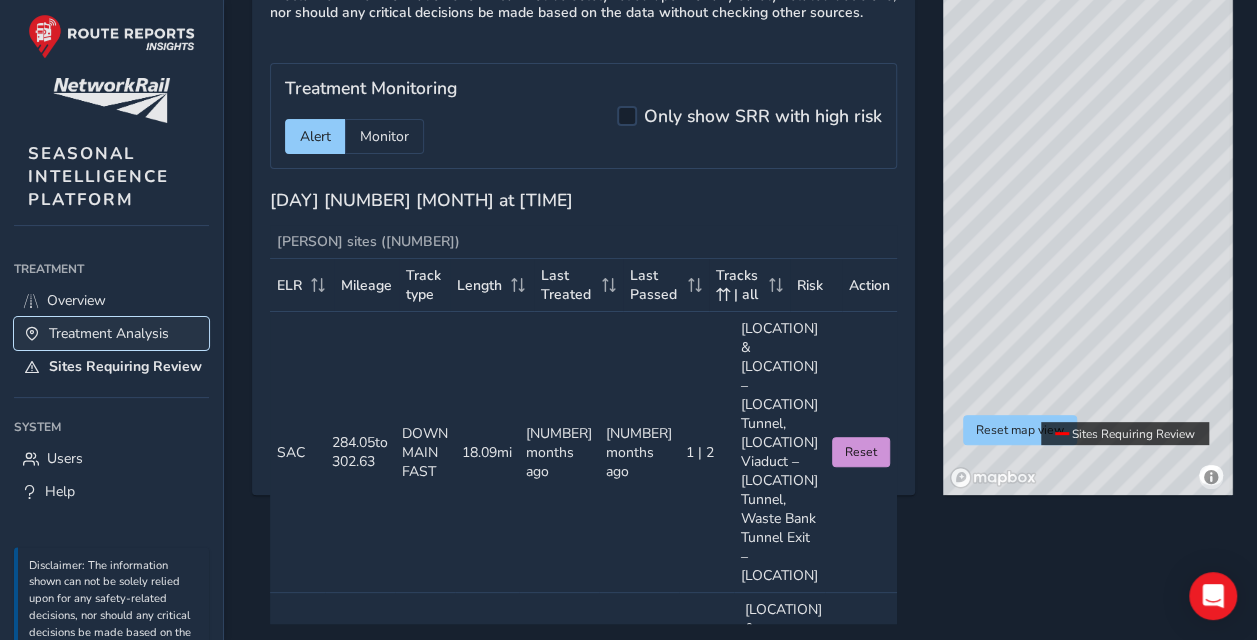 click on "Treatment Analysis" at bounding box center (109, 333) 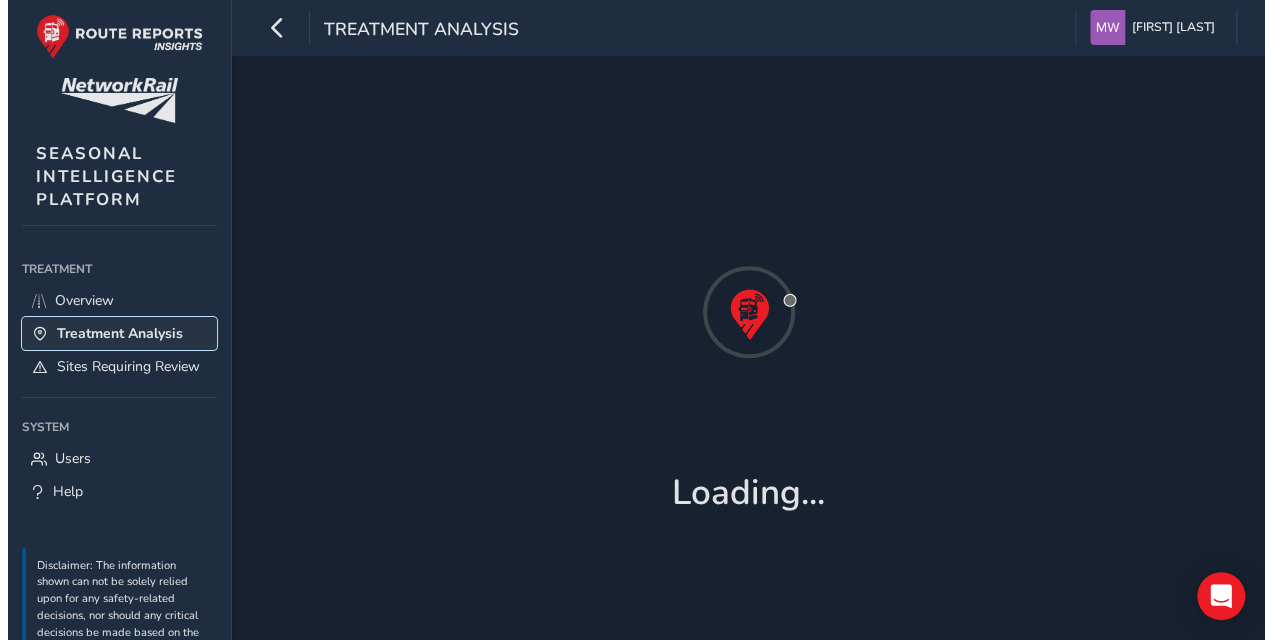 scroll, scrollTop: 0, scrollLeft: 0, axis: both 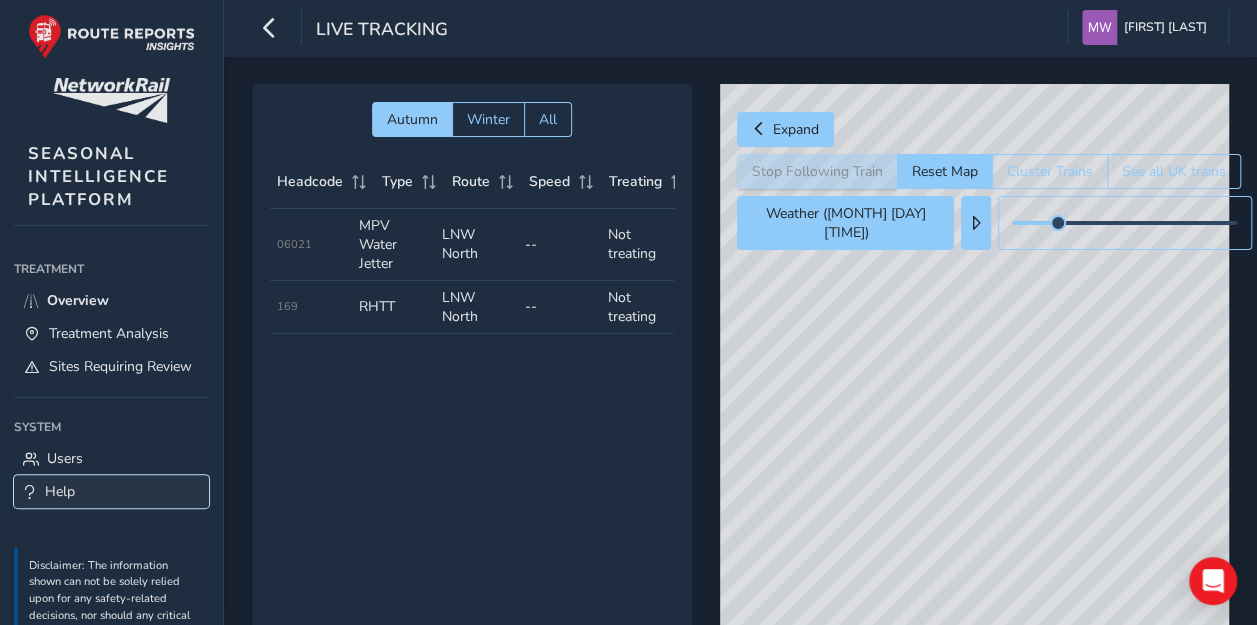 click on "Help" at bounding box center (60, 491) 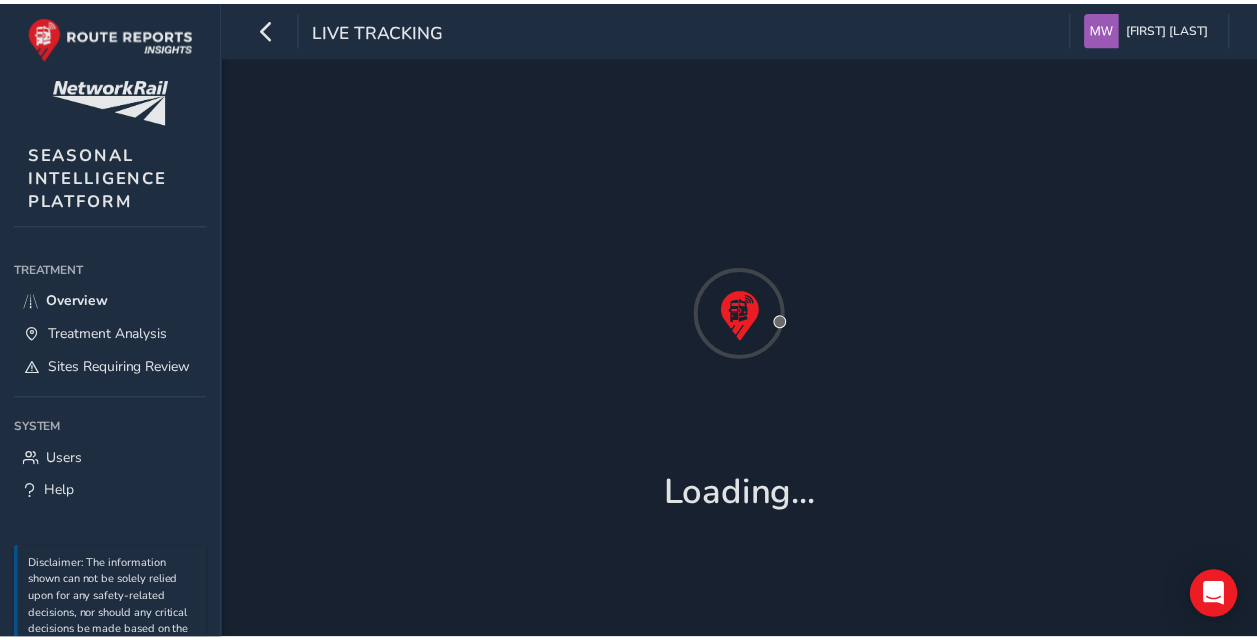 scroll, scrollTop: 0, scrollLeft: 0, axis: both 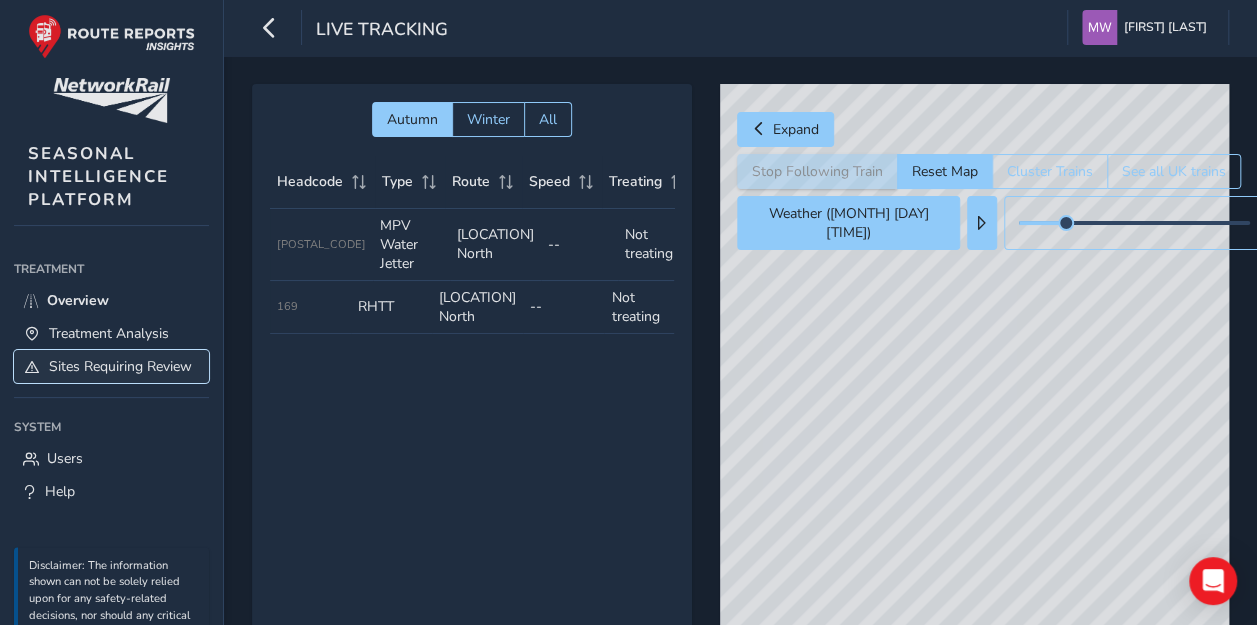 click on "Sites Requiring Review" at bounding box center (120, 366) 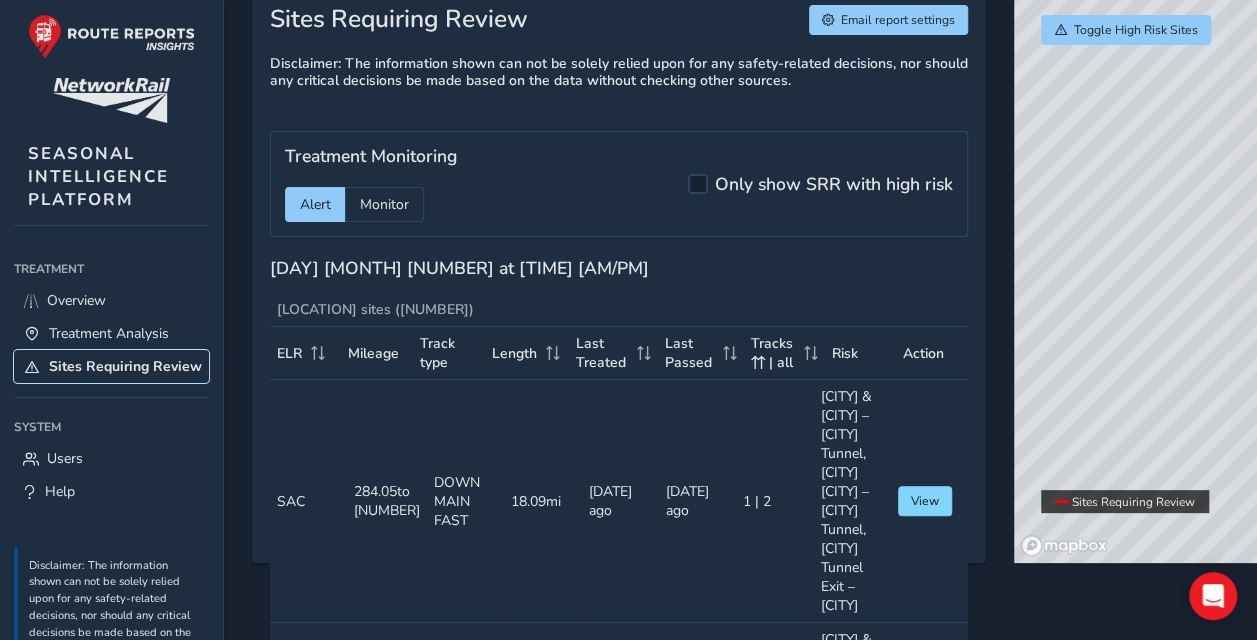 scroll, scrollTop: 98, scrollLeft: 0, axis: vertical 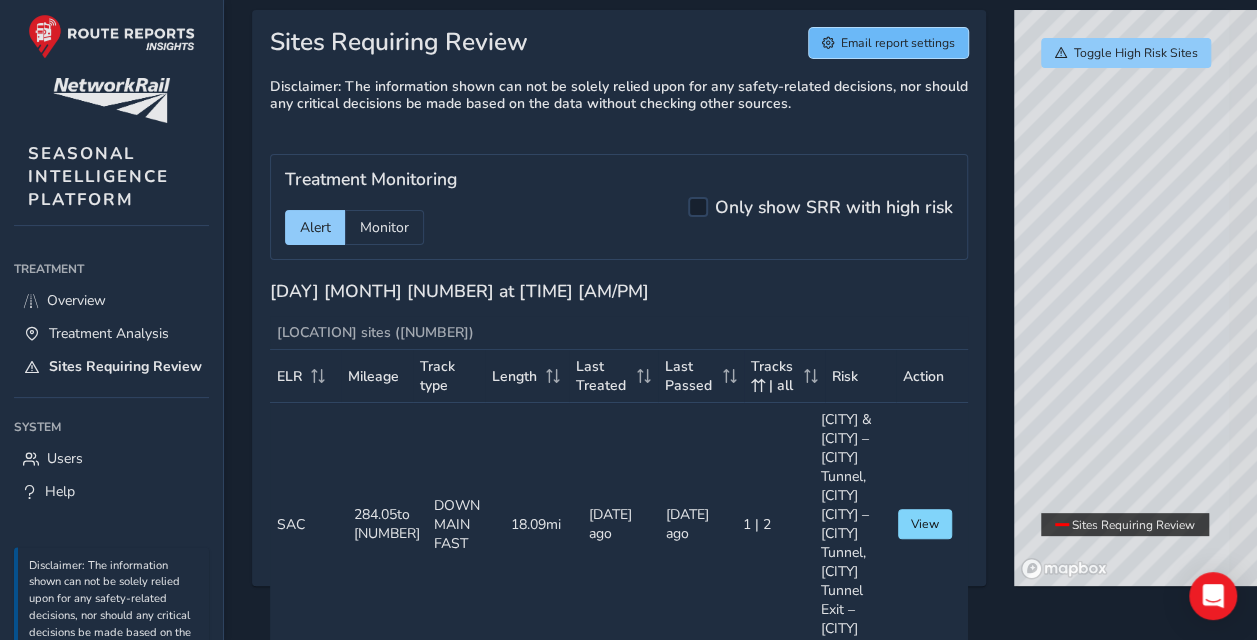 click on "Email report settings" at bounding box center [898, 43] 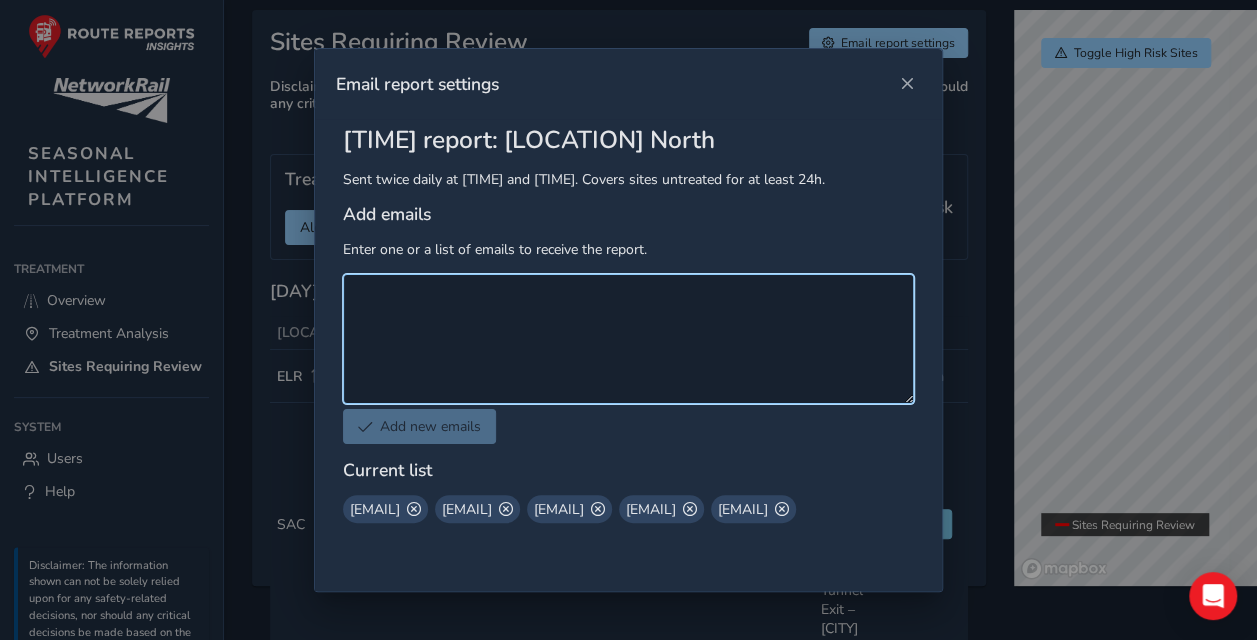click at bounding box center (628, 339) 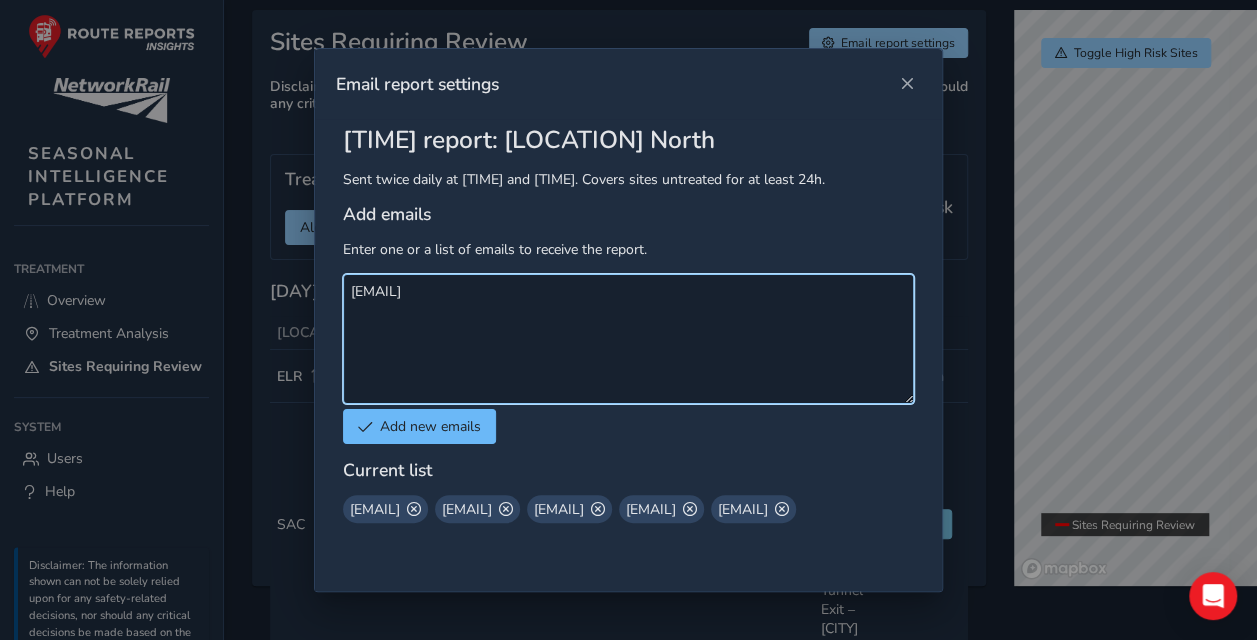 type on "Daniel.Hewitt2@networkrail.co.uk" 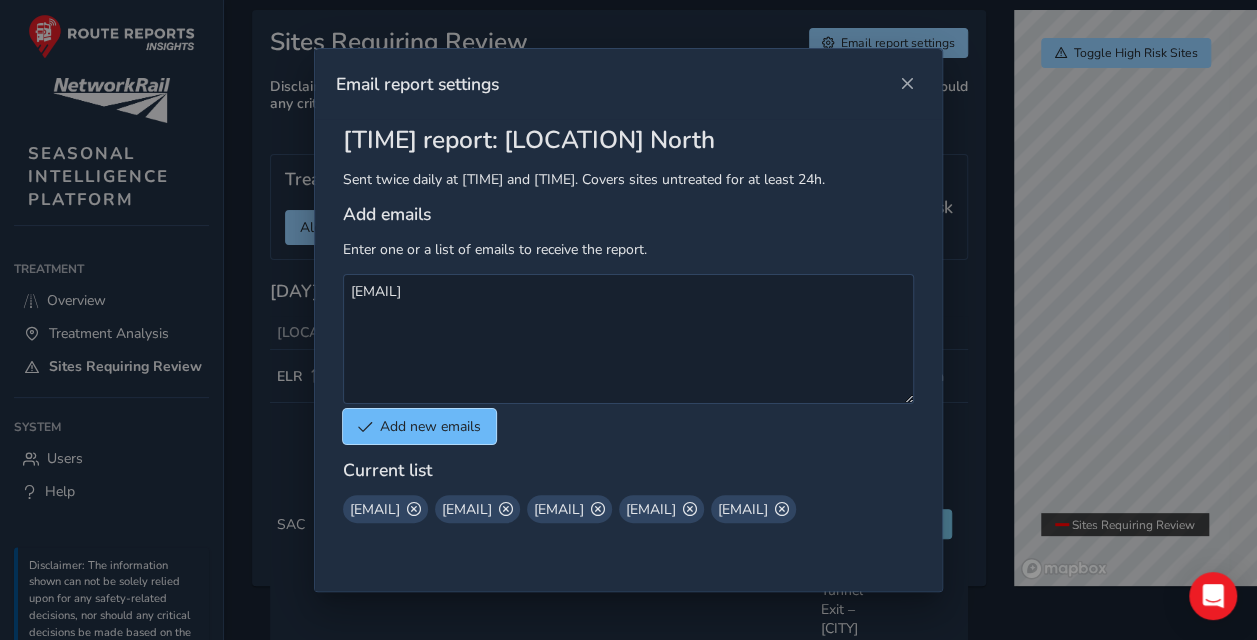 click on "Add new emails" at bounding box center (430, 426) 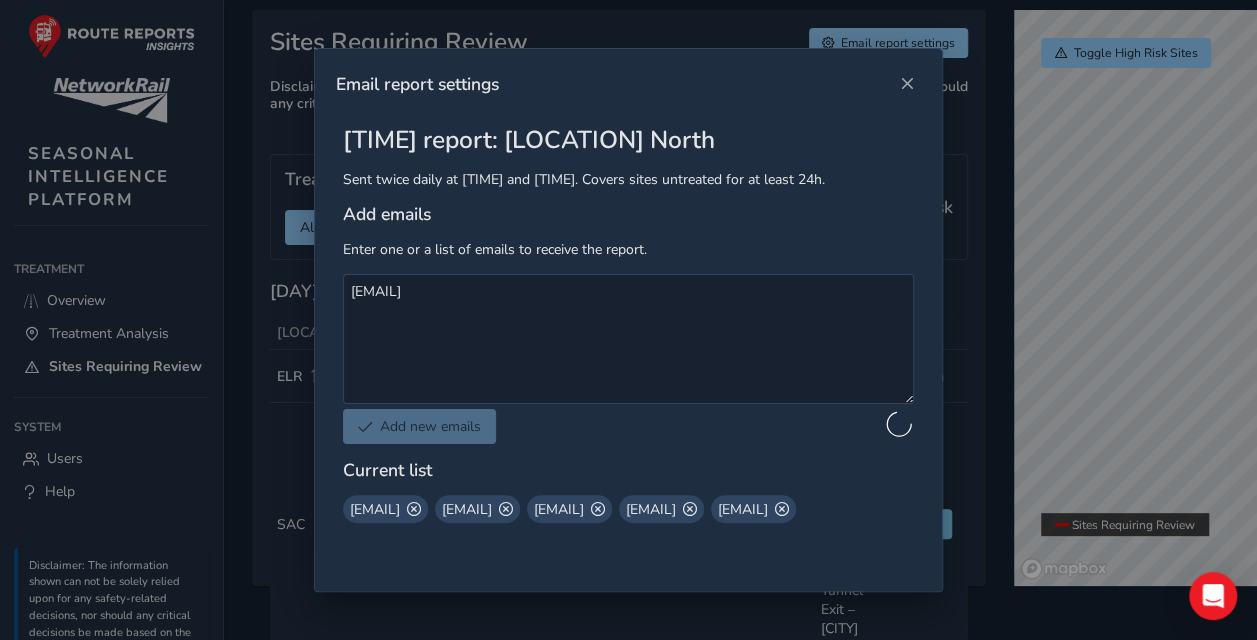 type 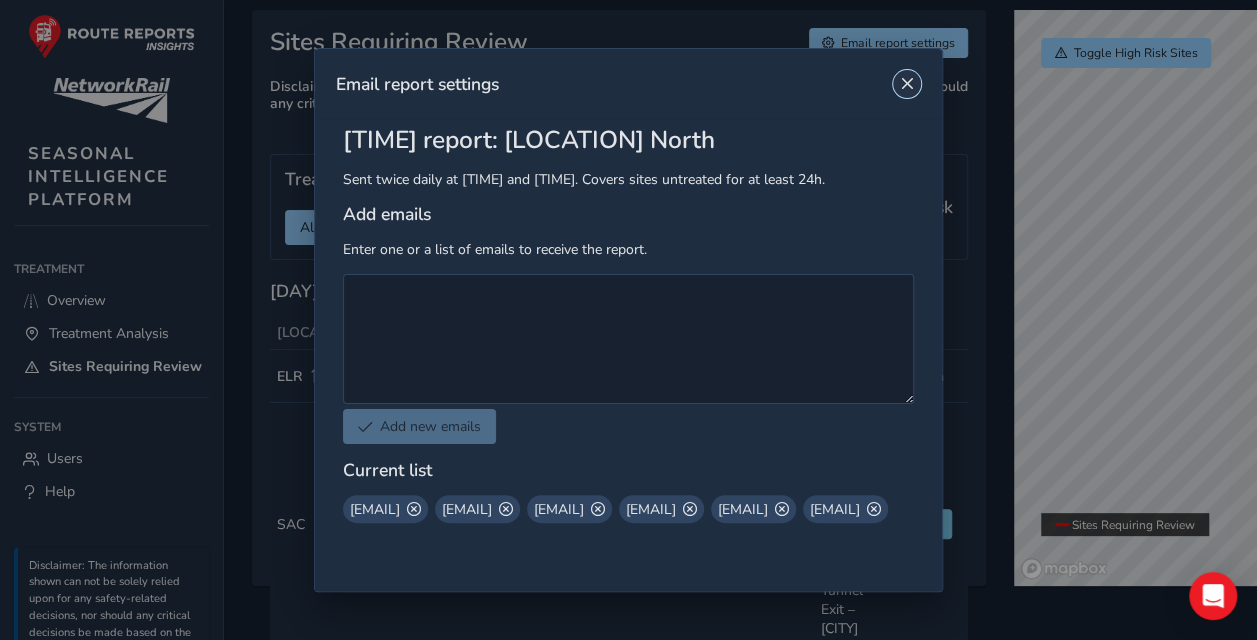 click at bounding box center (907, 84) 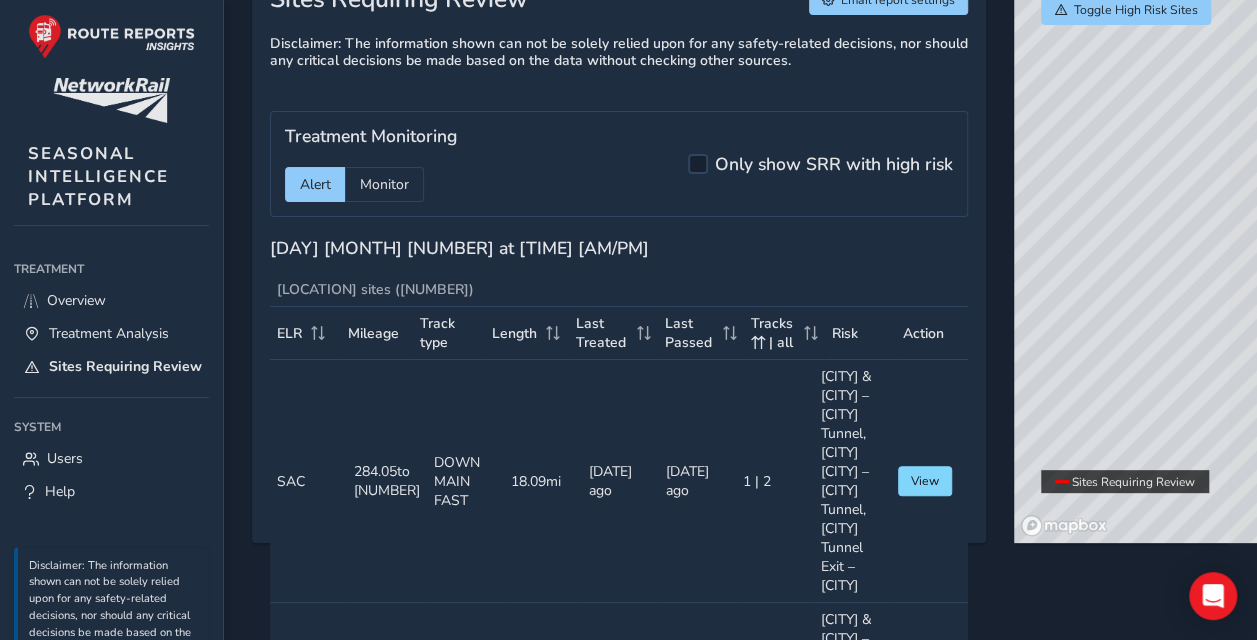 scroll, scrollTop: 165, scrollLeft: 0, axis: vertical 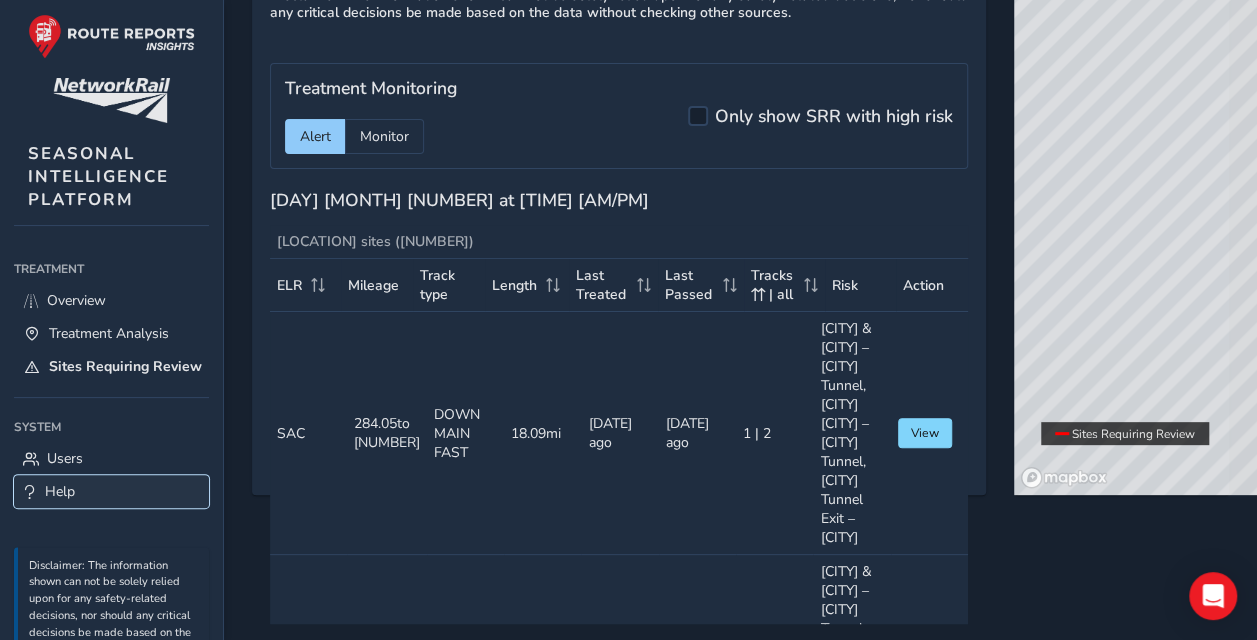 click on "Help" at bounding box center [60, 491] 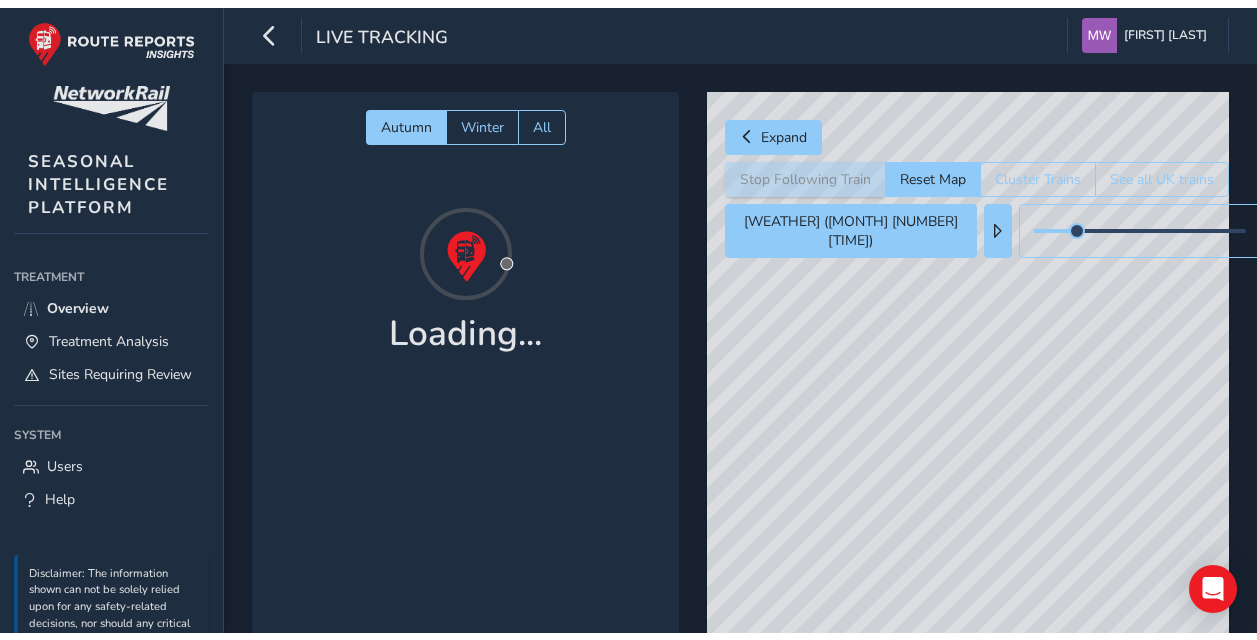 scroll, scrollTop: 0, scrollLeft: 0, axis: both 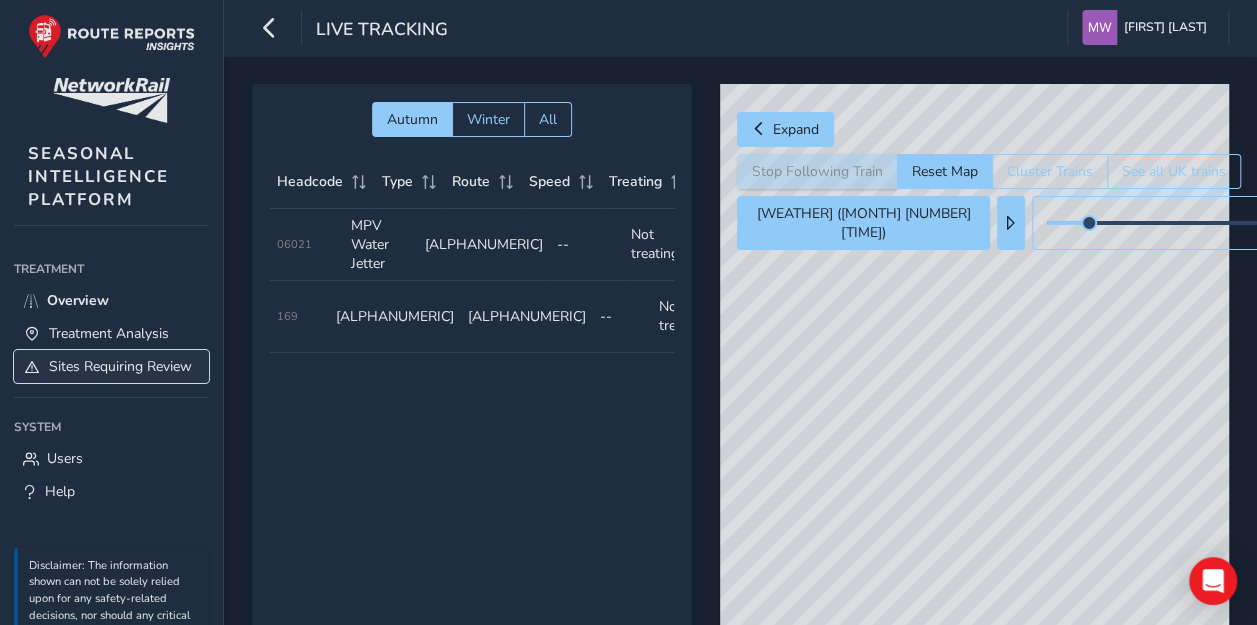 click on "Sites Requiring Review" at bounding box center (120, 366) 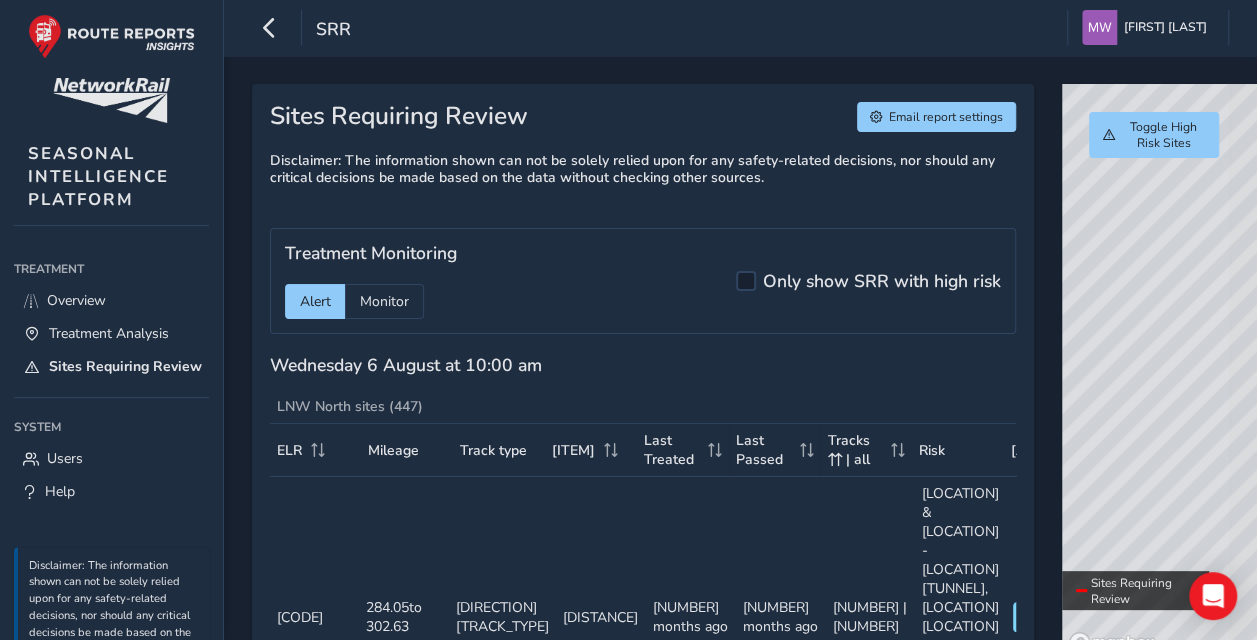 click on "© Mapbox   © OpenStreetMap   Improve this map" at bounding box center (1207, 372) 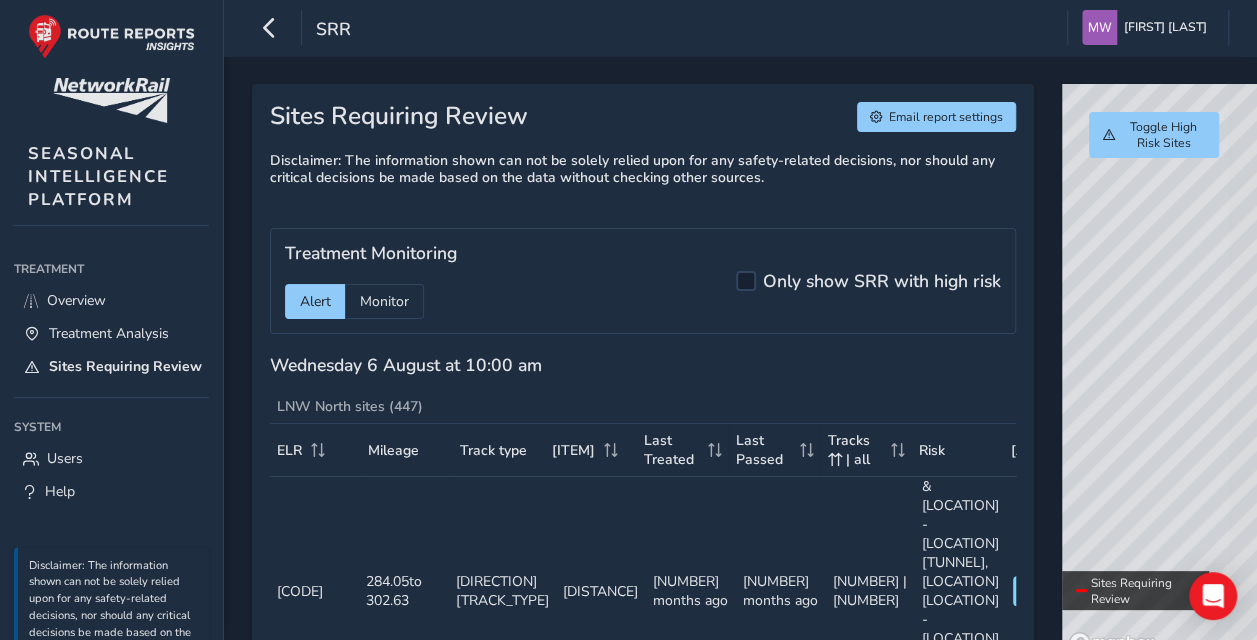 scroll, scrollTop: 25, scrollLeft: 0, axis: vertical 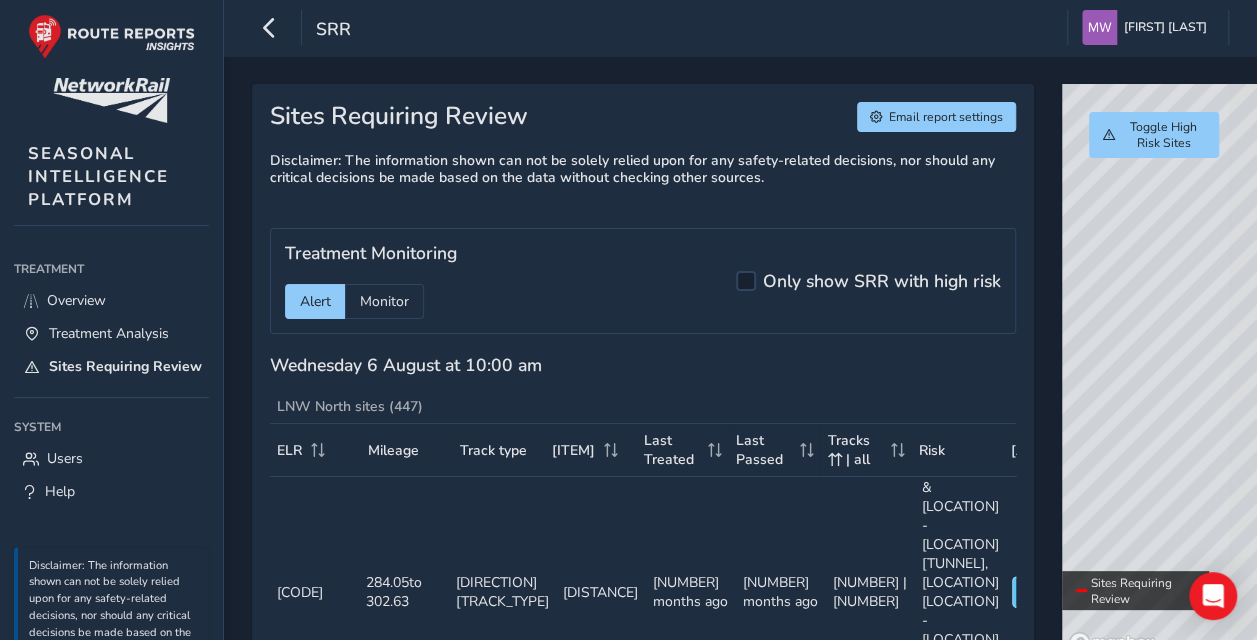 click on "View" at bounding box center [1040, 592] 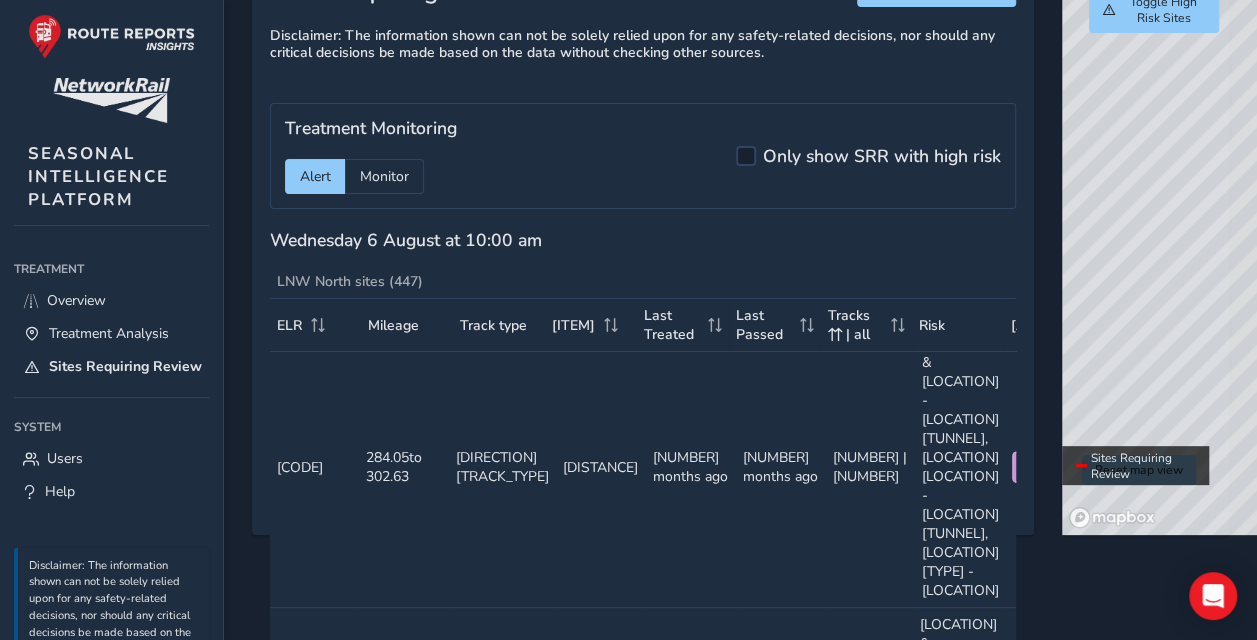 scroll, scrollTop: 165, scrollLeft: 0, axis: vertical 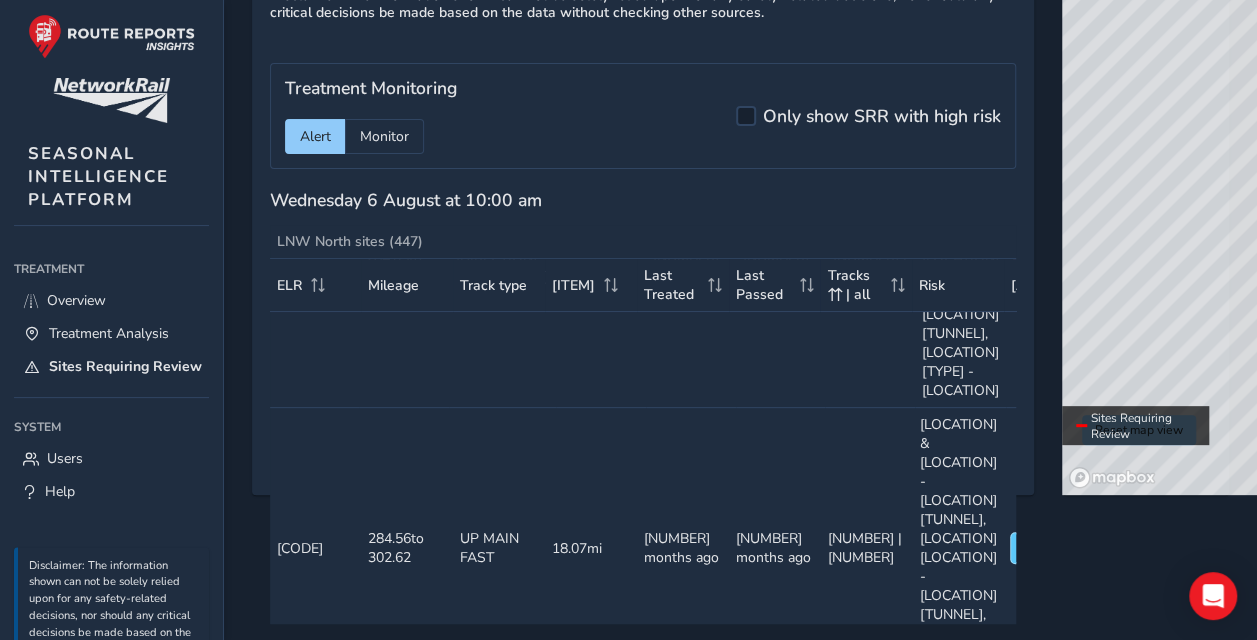 click on "View" at bounding box center (1038, 548) 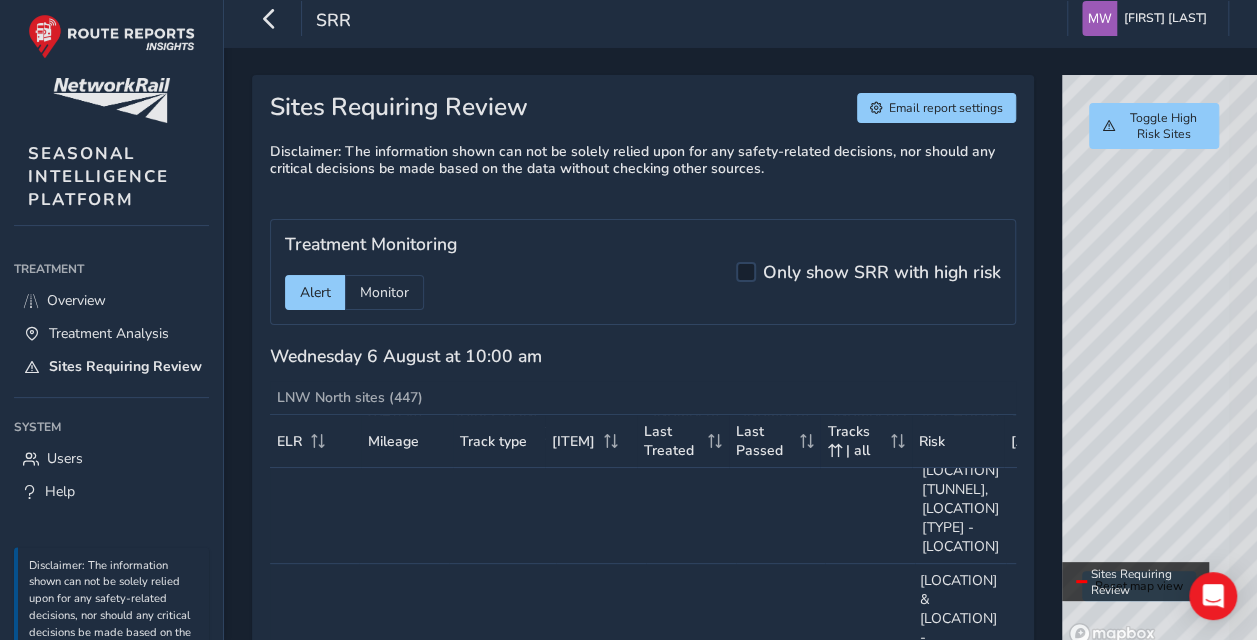 scroll, scrollTop: 0, scrollLeft: 0, axis: both 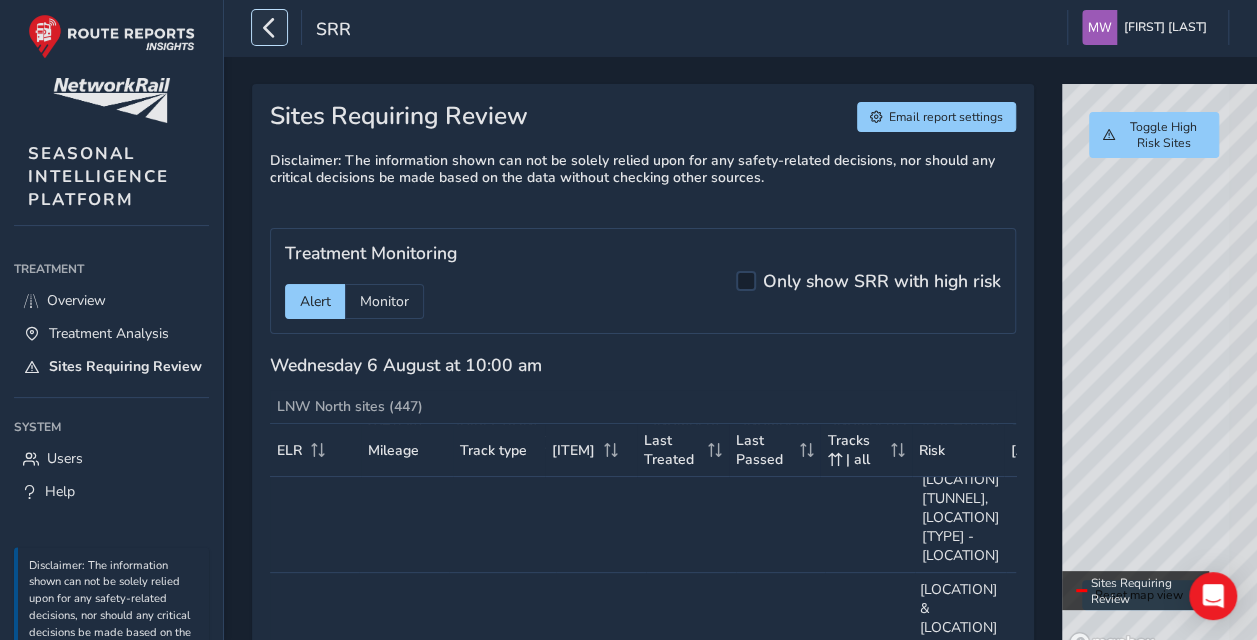 click at bounding box center [269, 27] 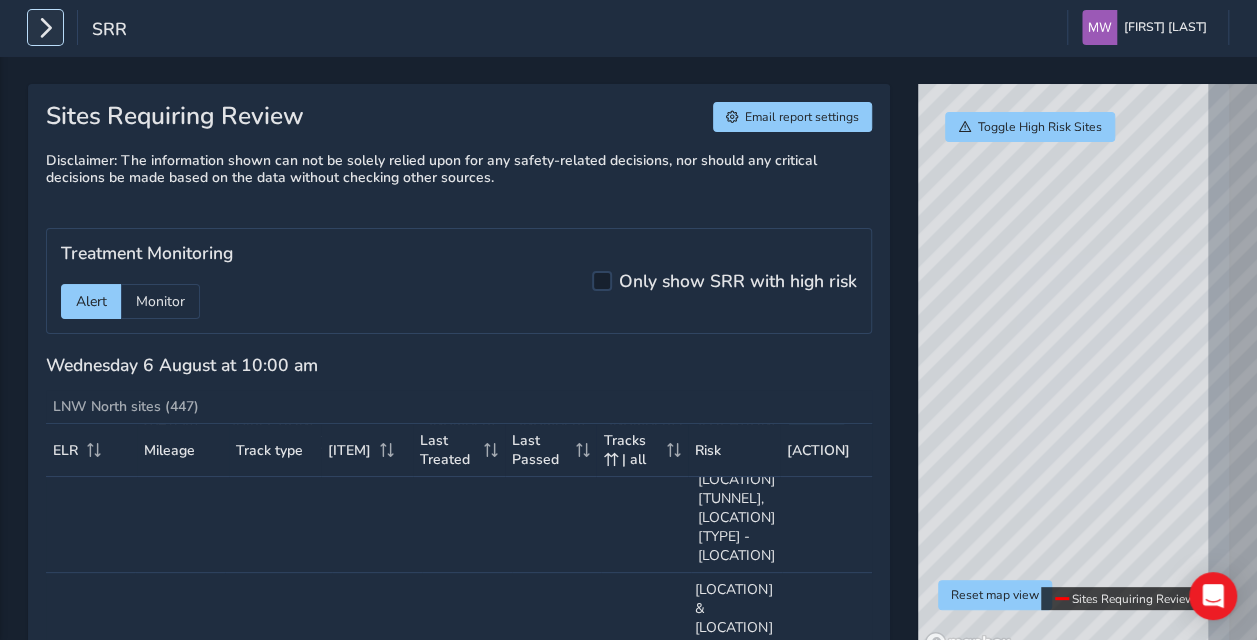 click at bounding box center (45, 27) 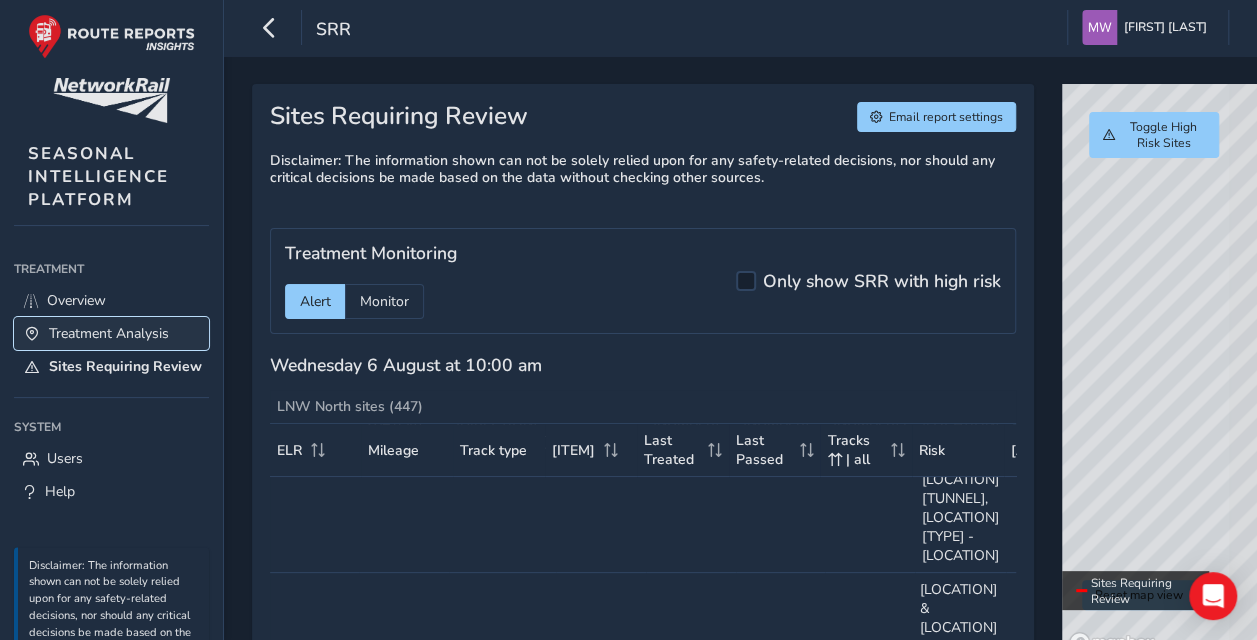 click on "Treatment Analysis" at bounding box center (109, 333) 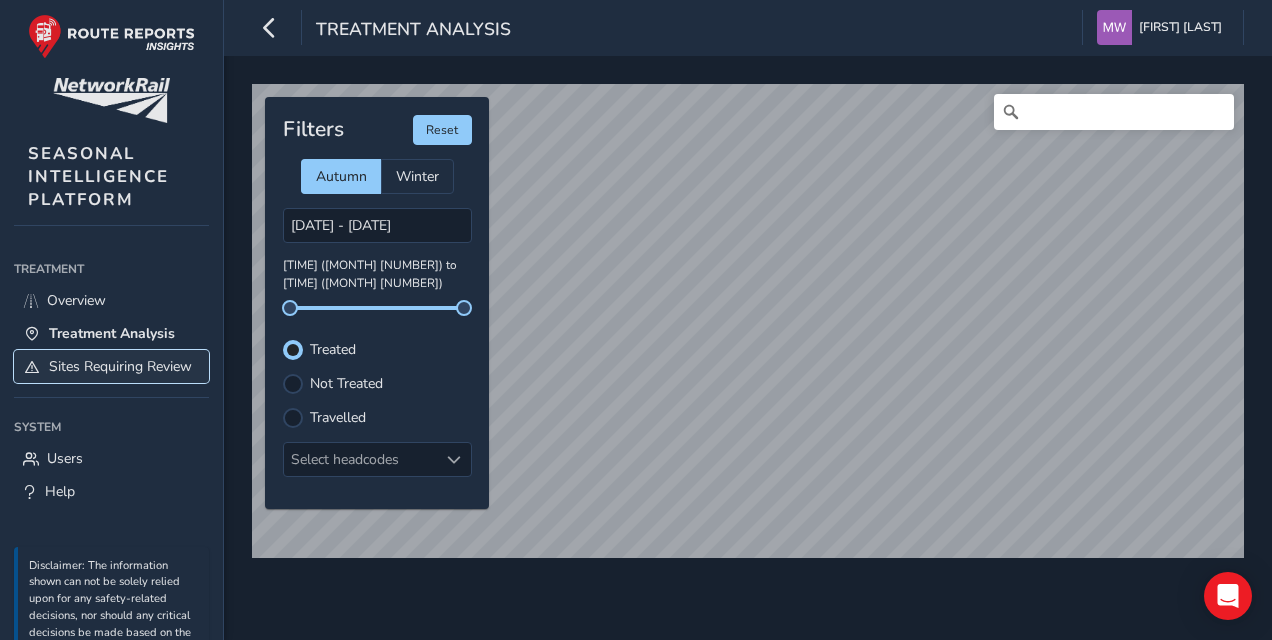 click on "Sites Requiring Review" at bounding box center [120, 366] 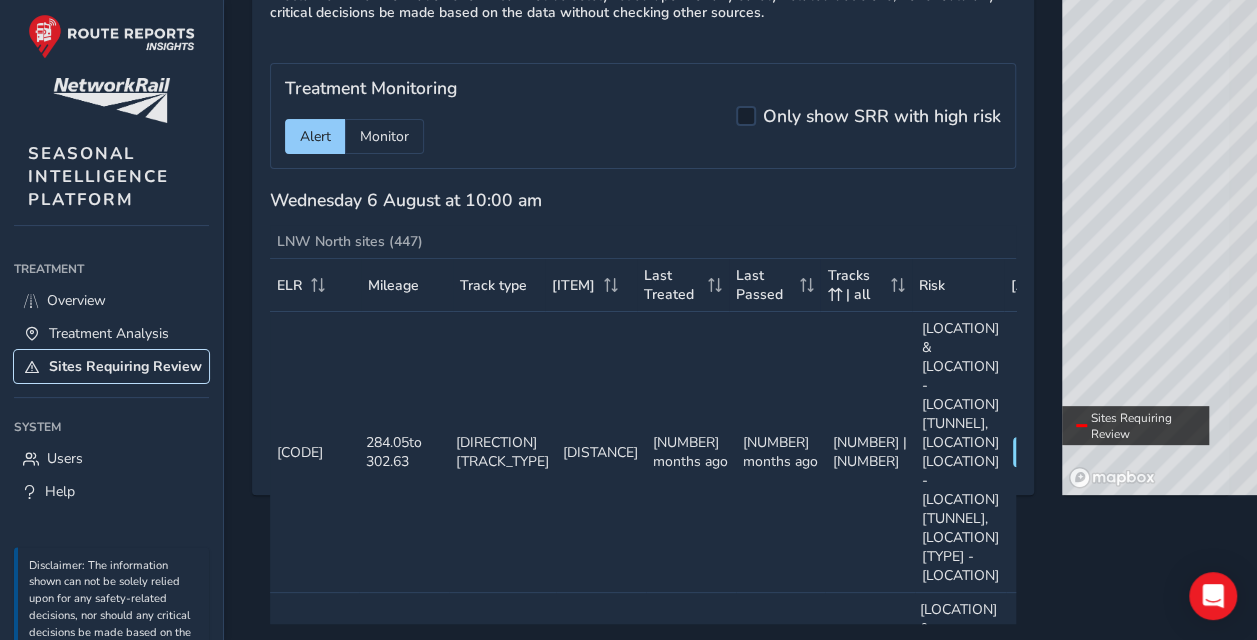 scroll, scrollTop: 0, scrollLeft: 0, axis: both 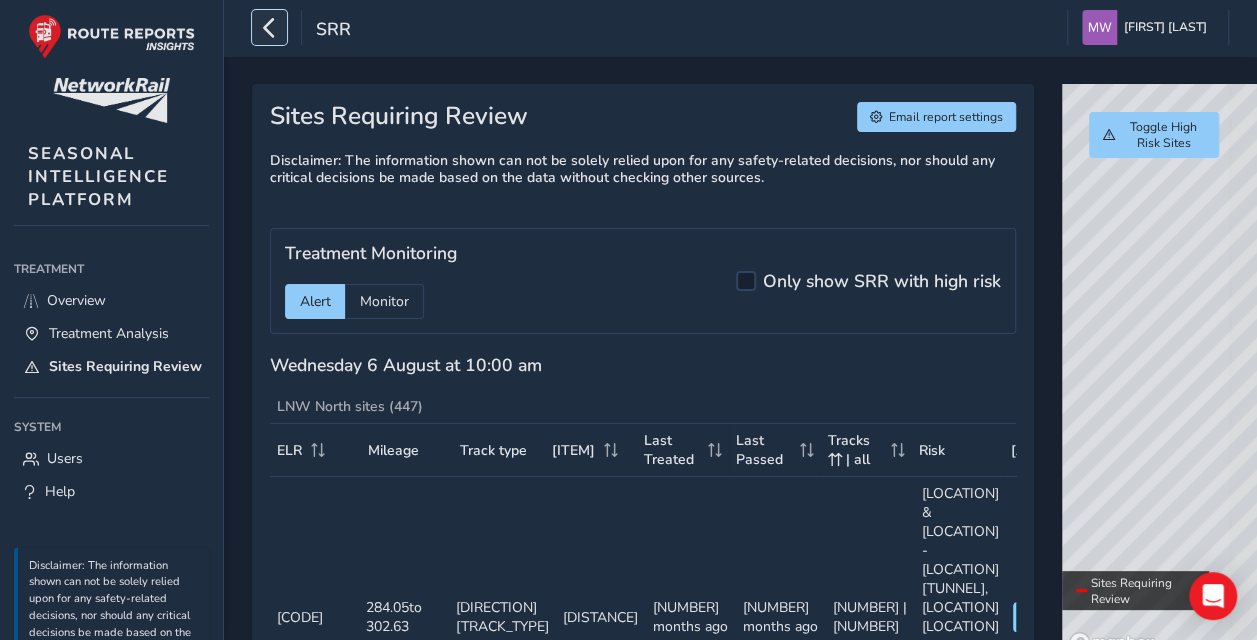 click at bounding box center (269, 27) 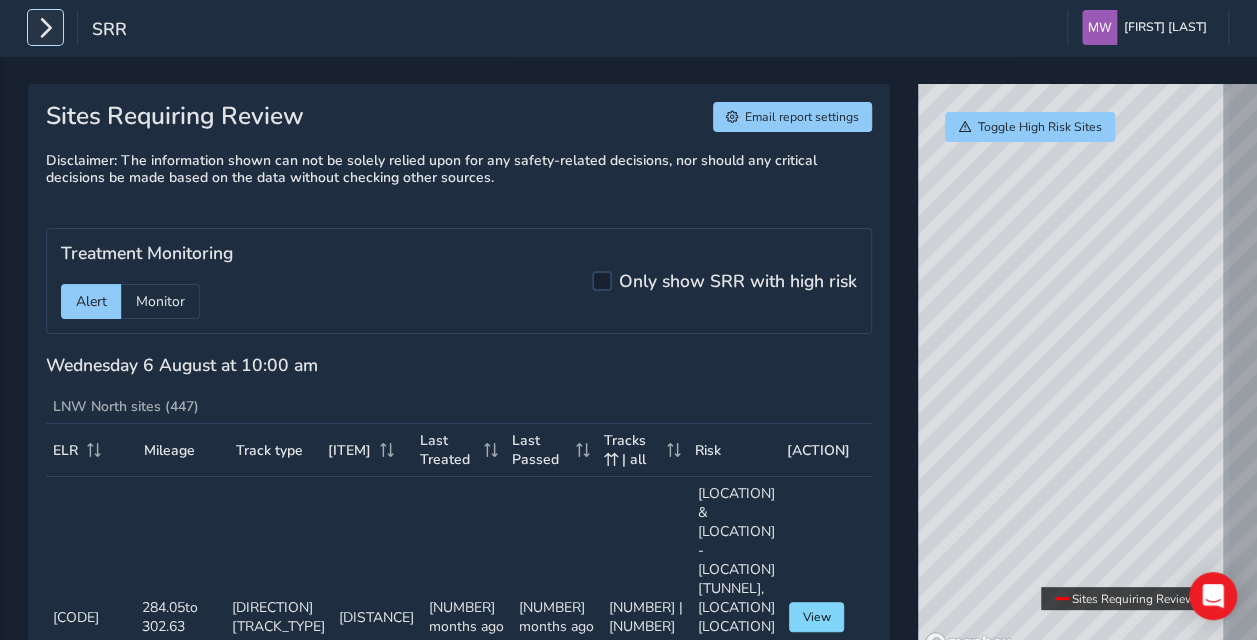 click at bounding box center (45, 27) 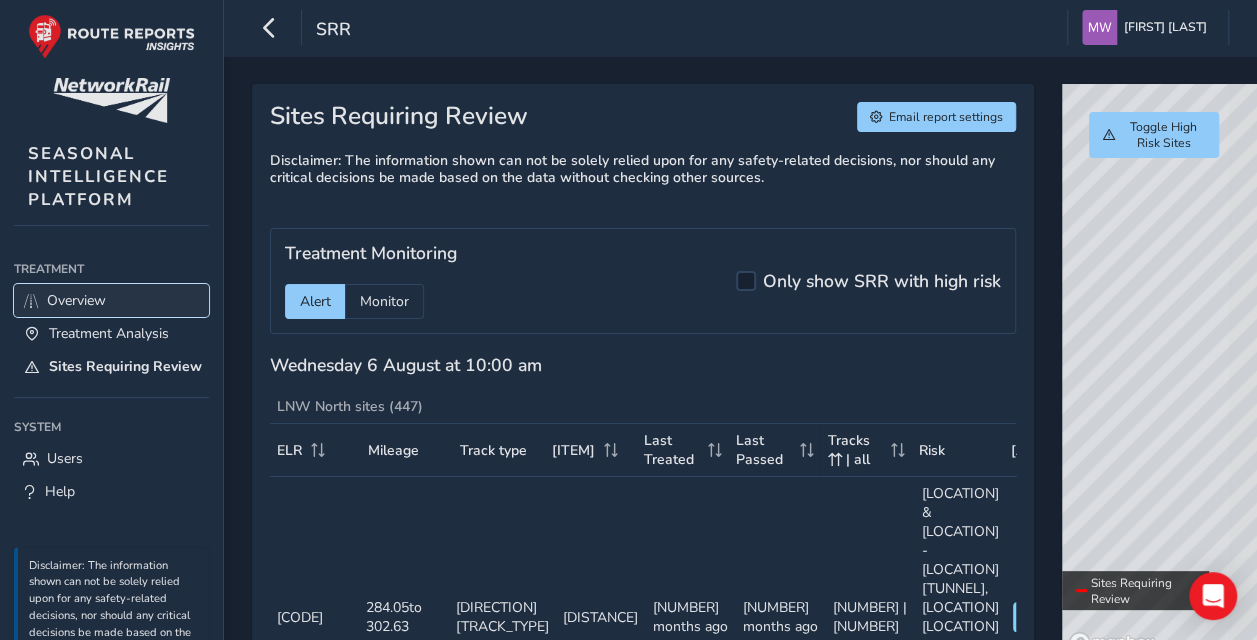 click on "Overview" at bounding box center [76, 300] 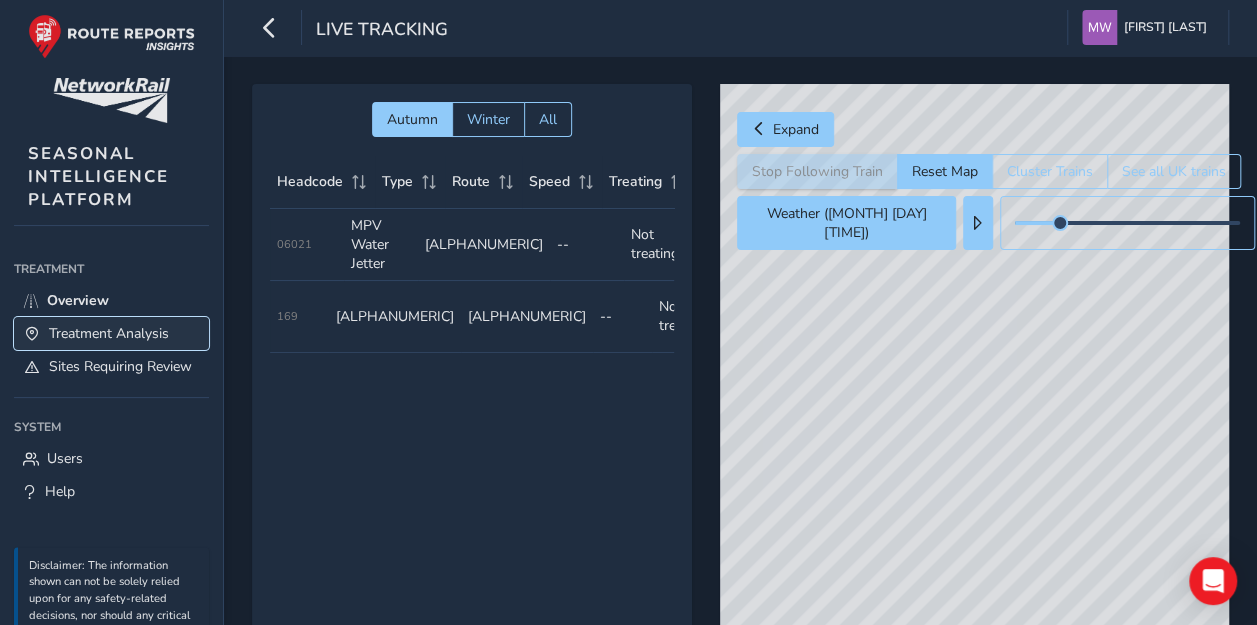 click on "Treatment Analysis" at bounding box center (109, 333) 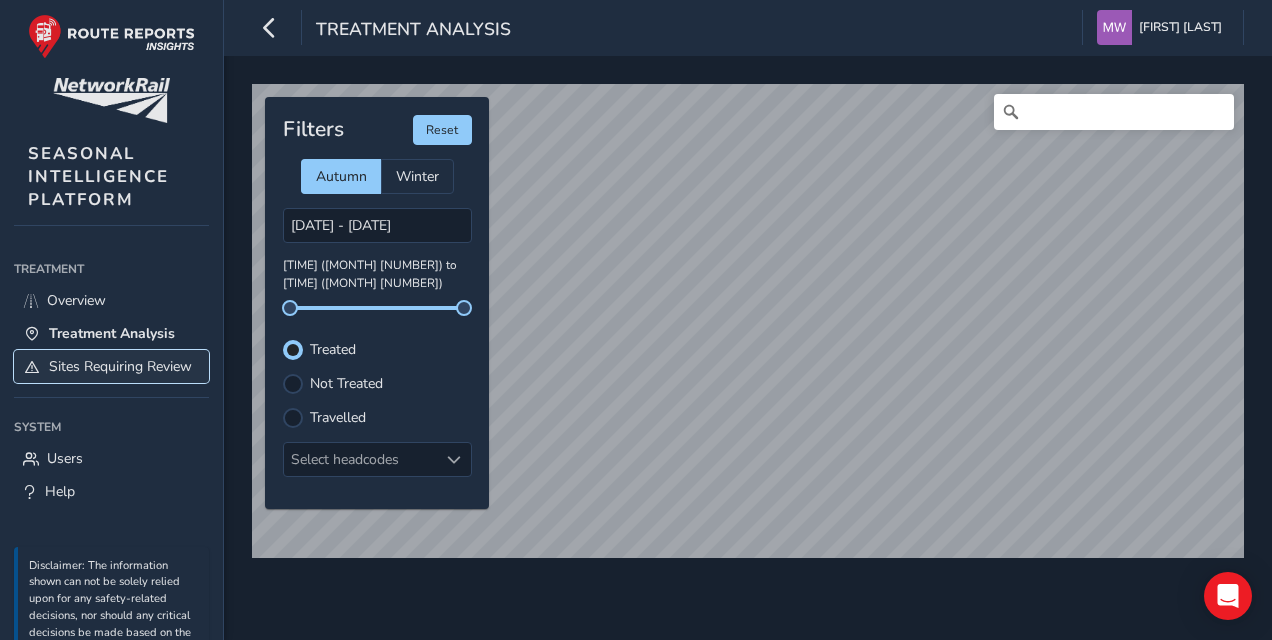 click on "Sites Requiring Review" at bounding box center (120, 366) 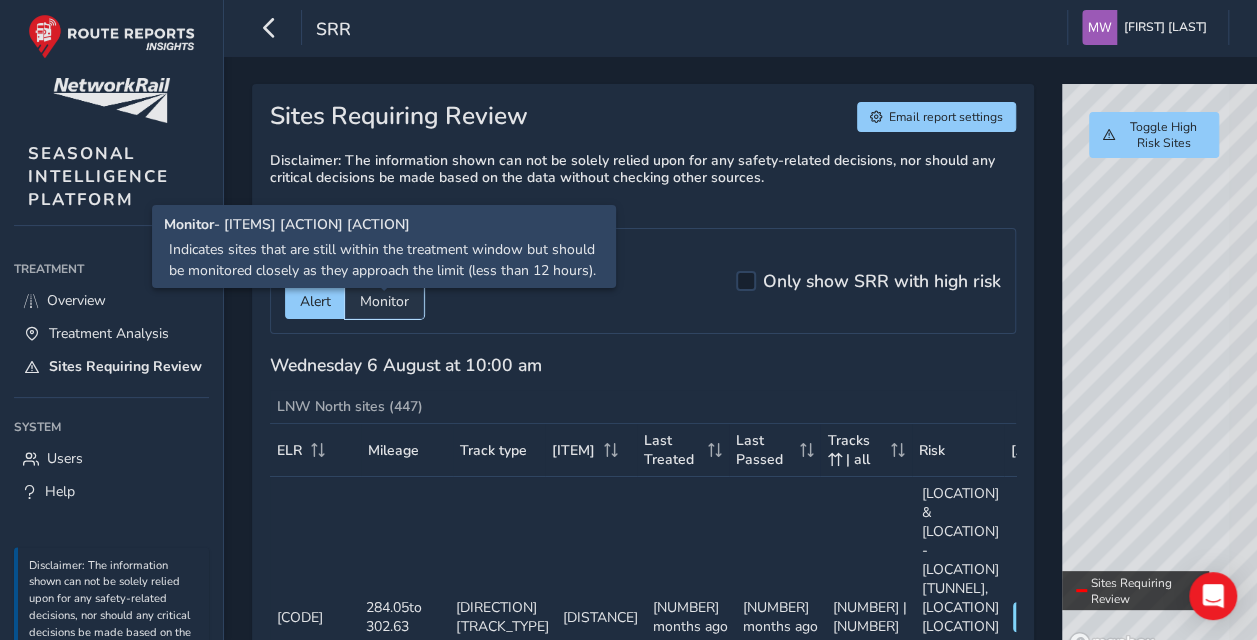 click on "Monitor" at bounding box center (384, 301) 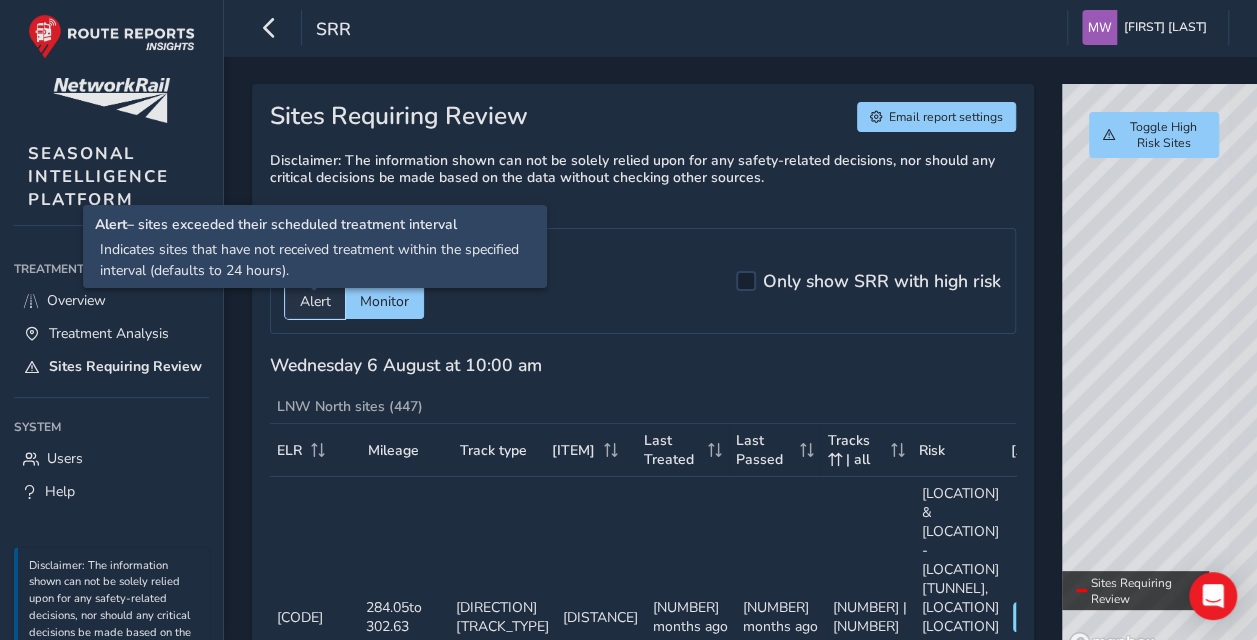 click on "Alert" at bounding box center (315, 301) 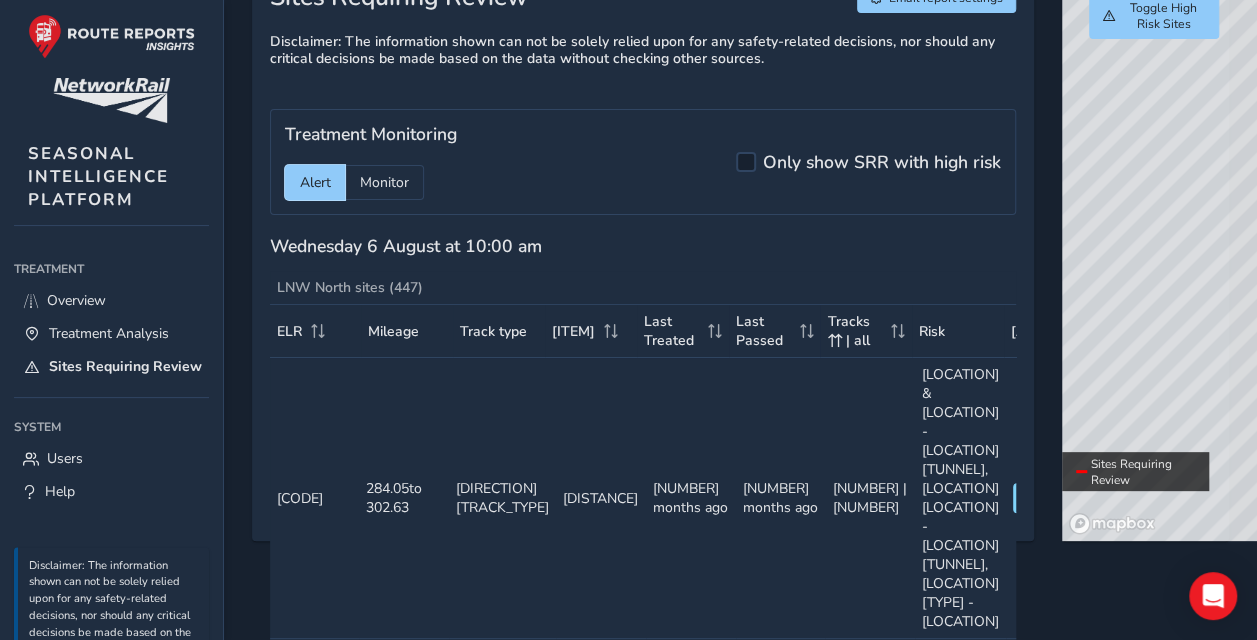 scroll, scrollTop: 165, scrollLeft: 0, axis: vertical 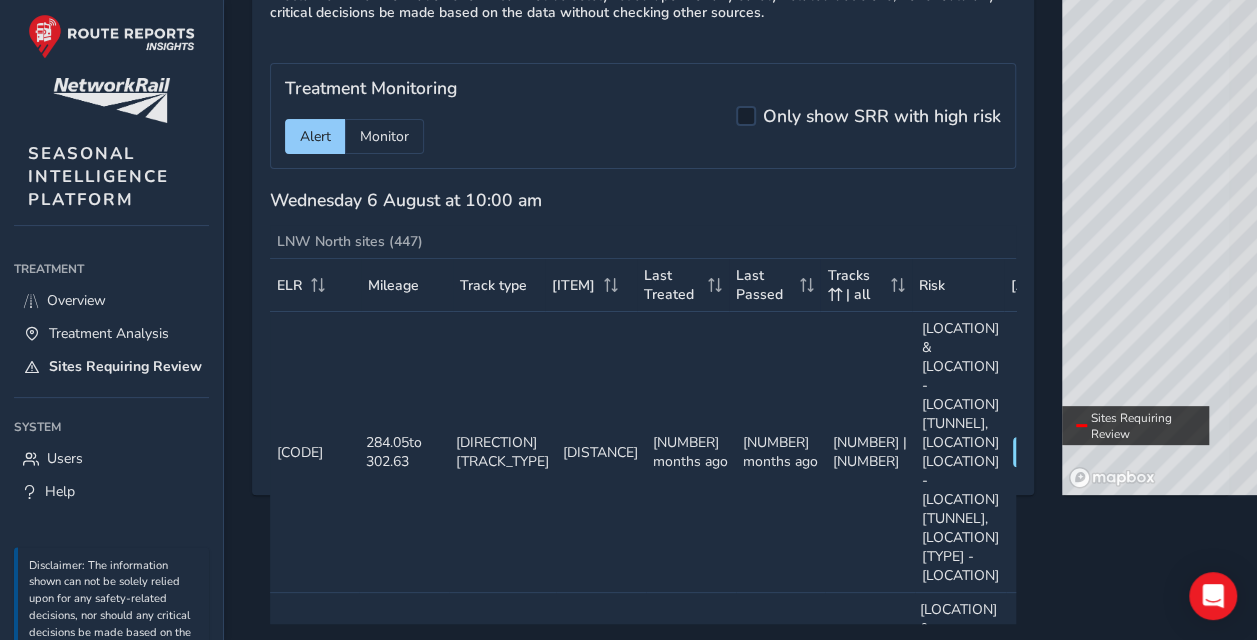 drag, startPoint x: 666, startPoint y: 402, endPoint x: 616, endPoint y: 233, distance: 176.24132 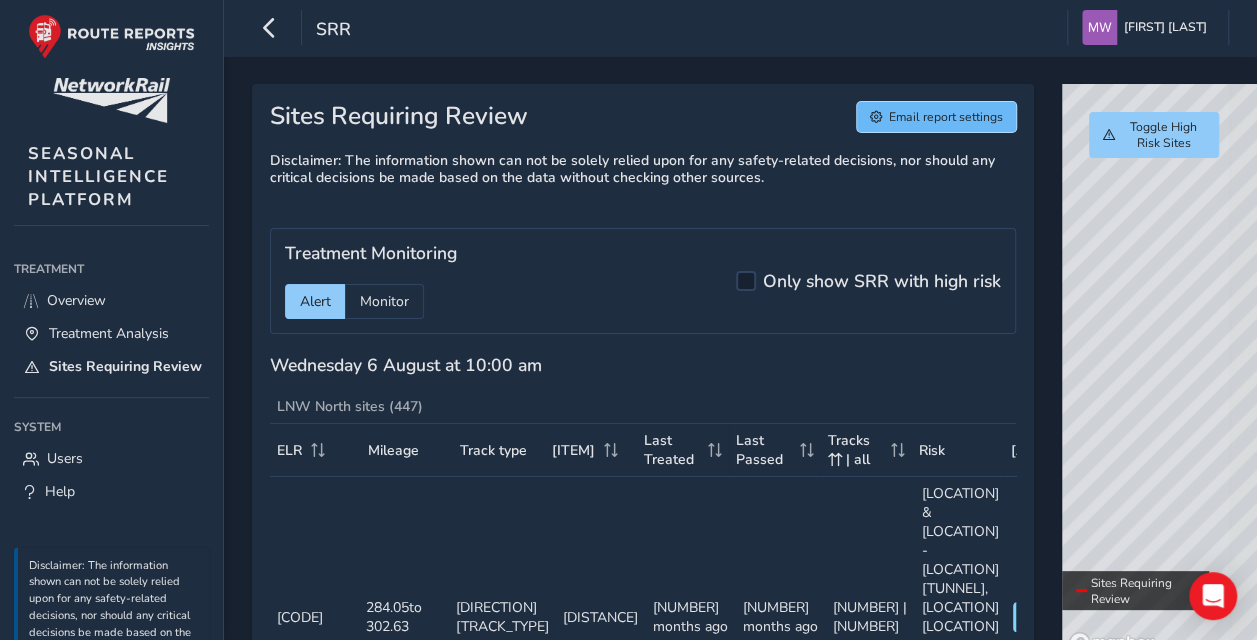 click on "Email report settings" at bounding box center (946, 117) 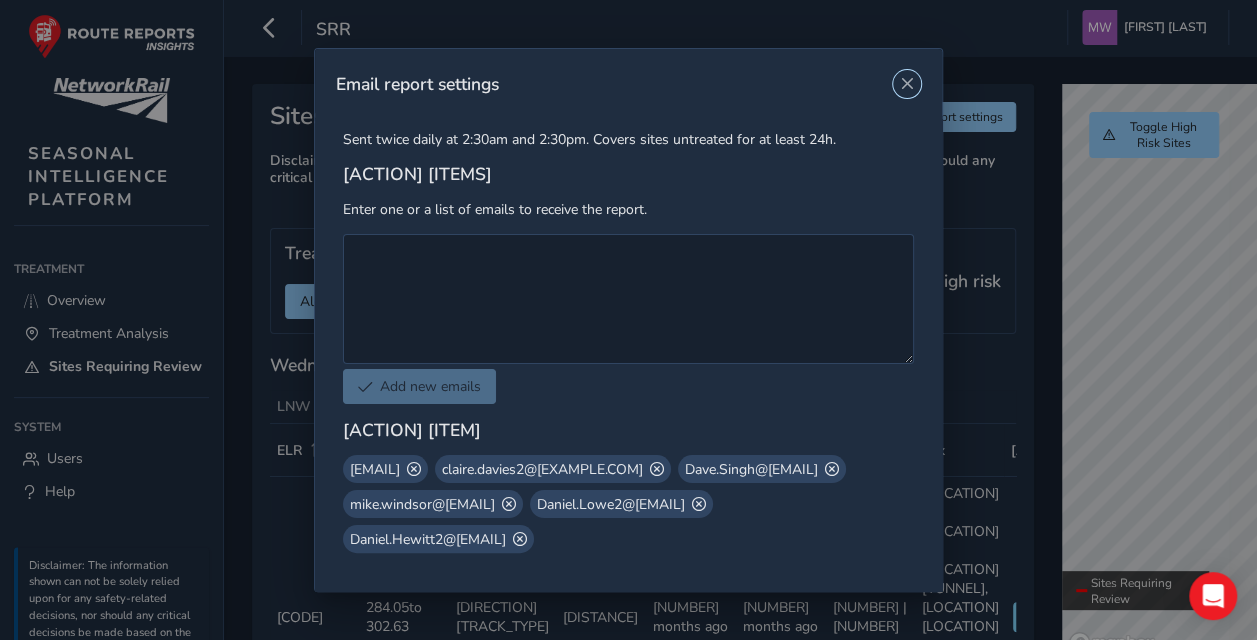scroll, scrollTop: 0, scrollLeft: 0, axis: both 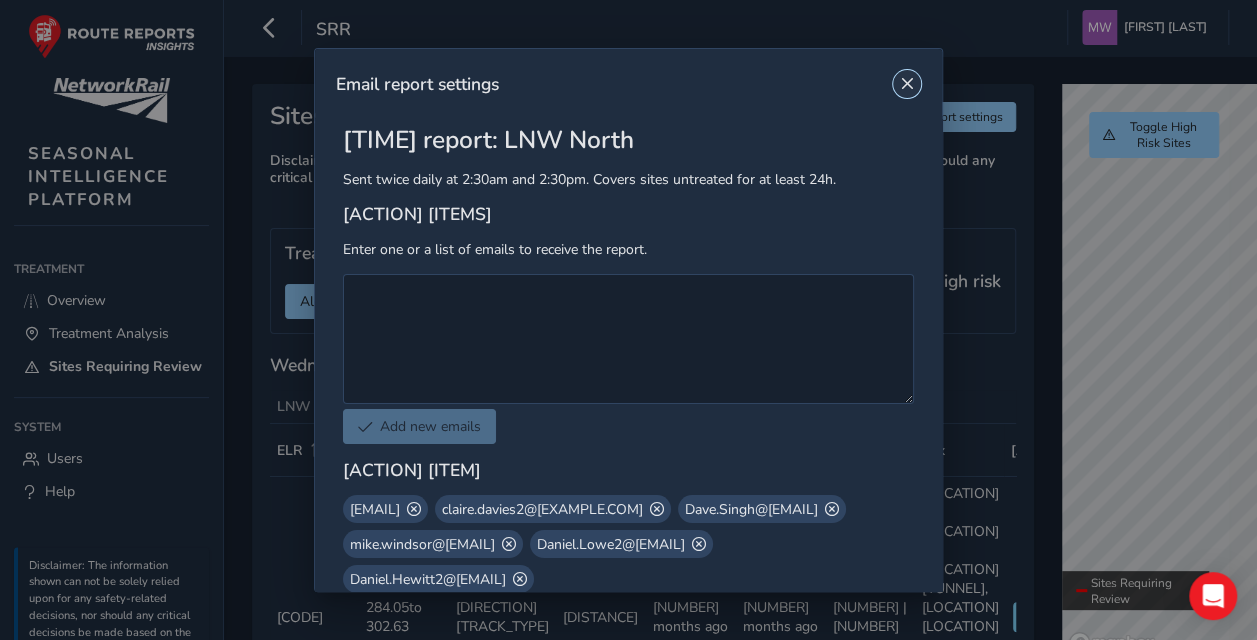 click at bounding box center (907, 84) 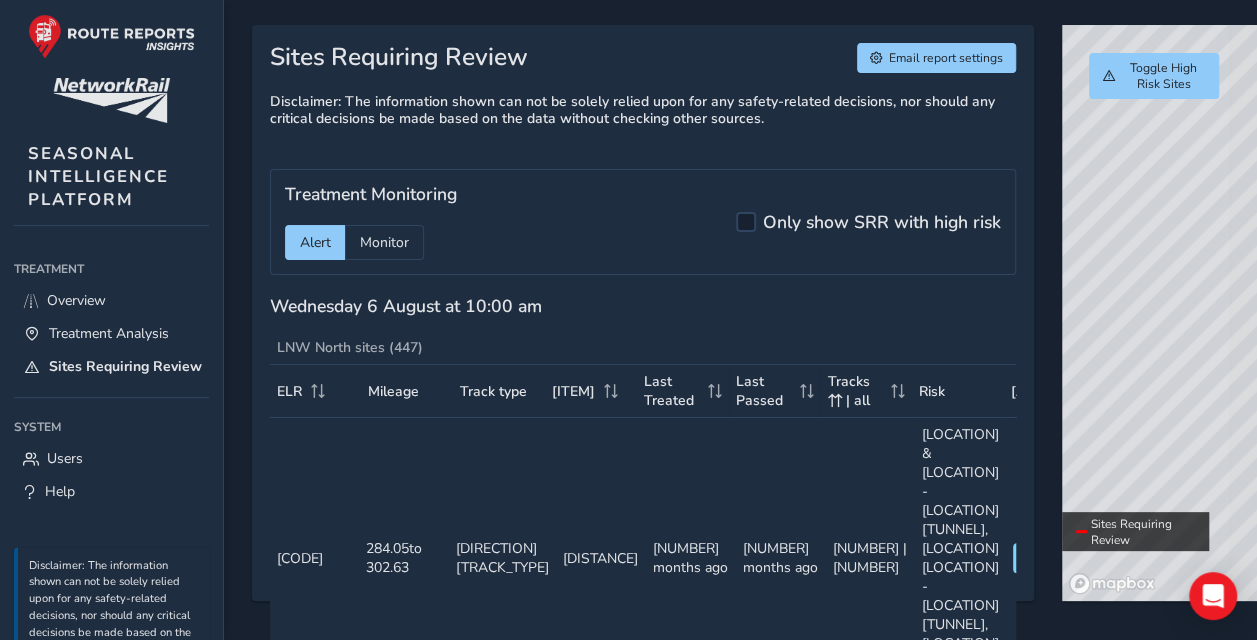 scroll, scrollTop: 165, scrollLeft: 0, axis: vertical 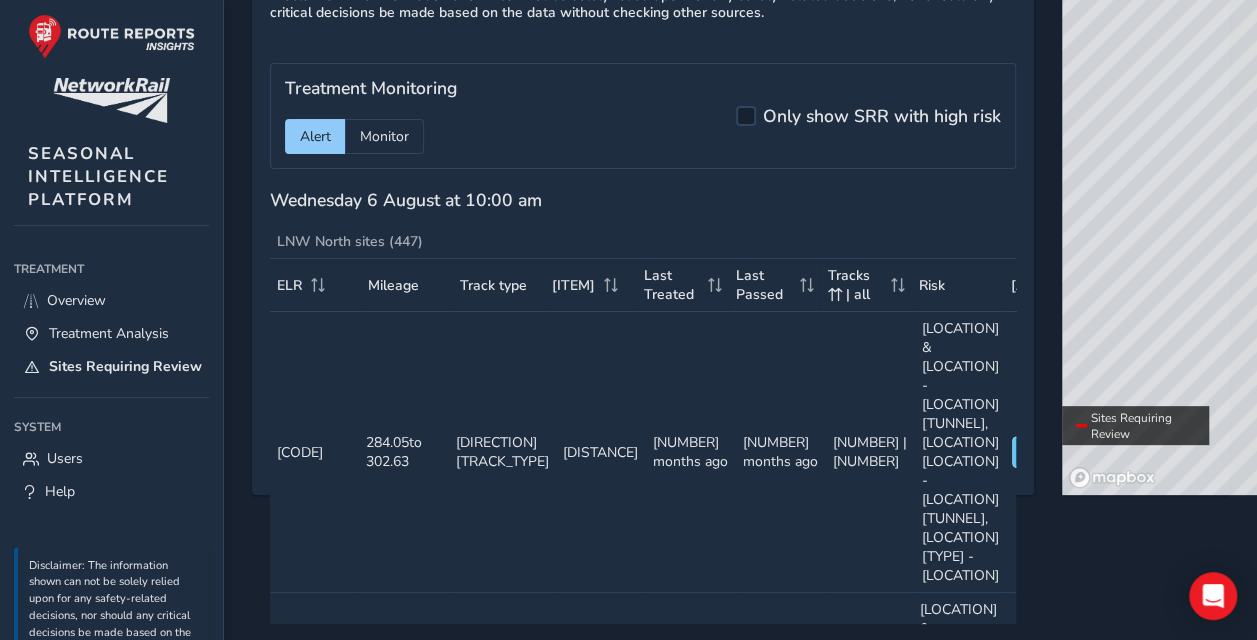 click on "View" at bounding box center [1040, 452] 